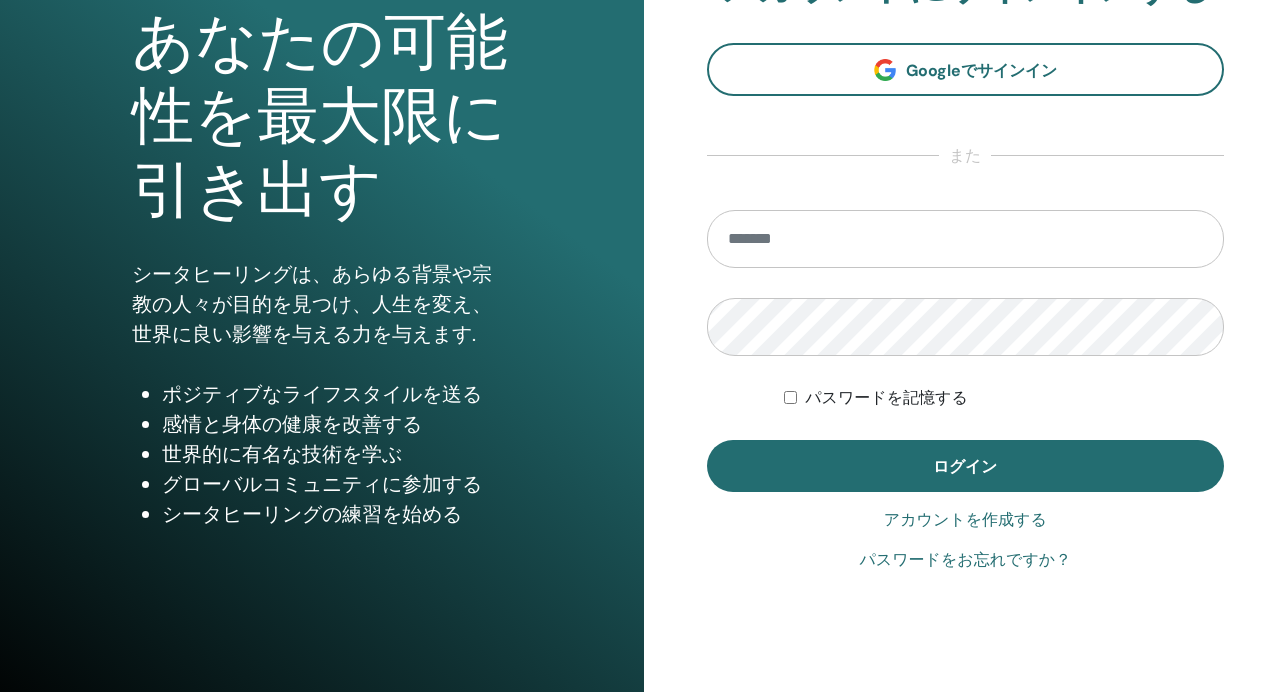scroll, scrollTop: 268, scrollLeft: 0, axis: vertical 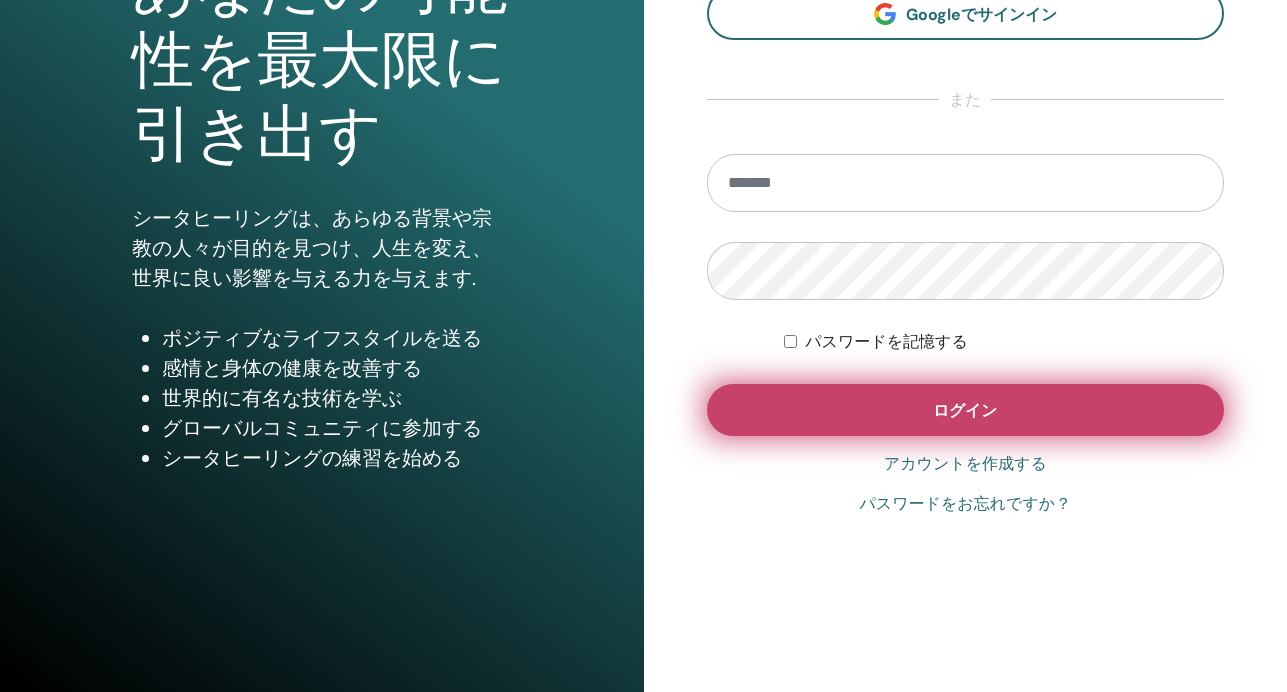 type on "**********" 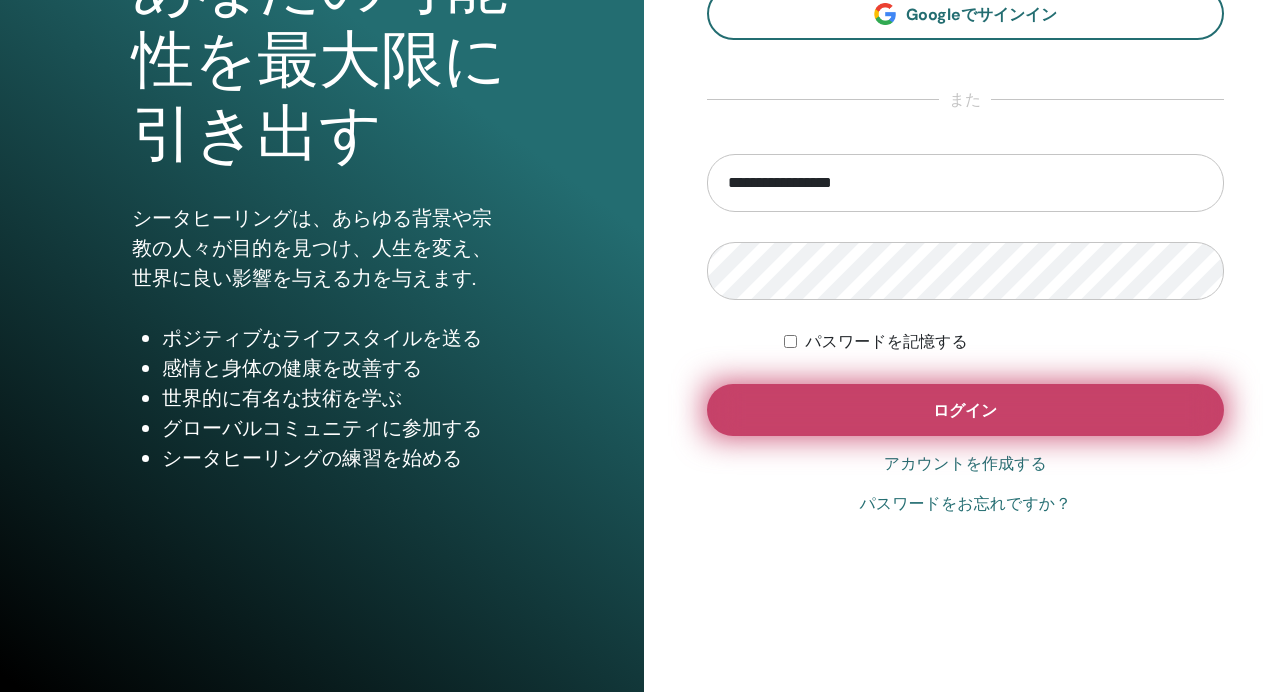 click on "ログイン" at bounding box center (965, 410) 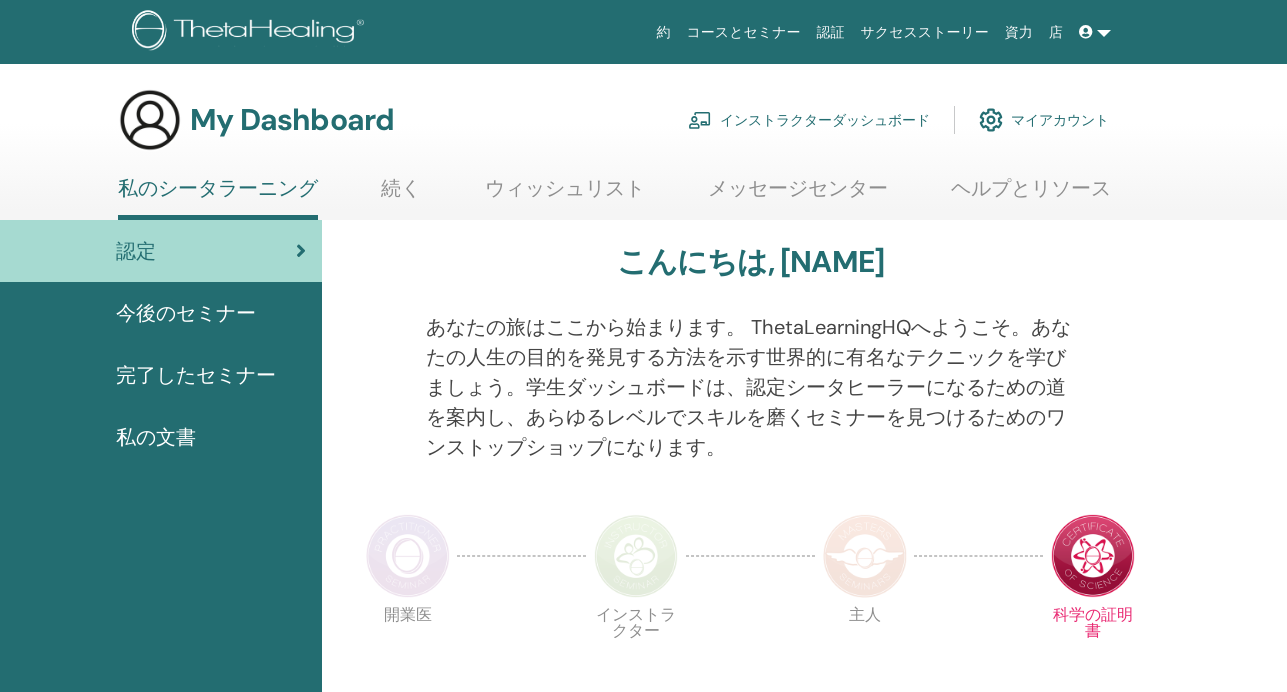 scroll, scrollTop: 0, scrollLeft: 0, axis: both 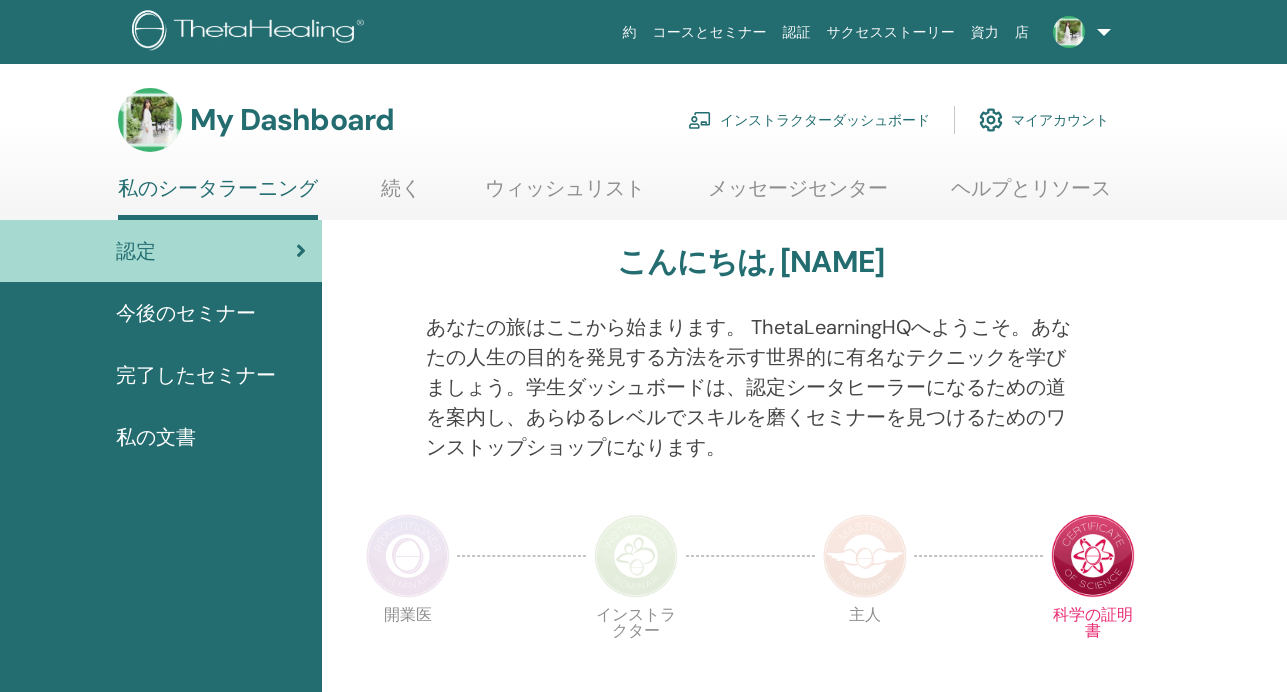 click on "インストラクターダッシュボード" at bounding box center [809, 120] 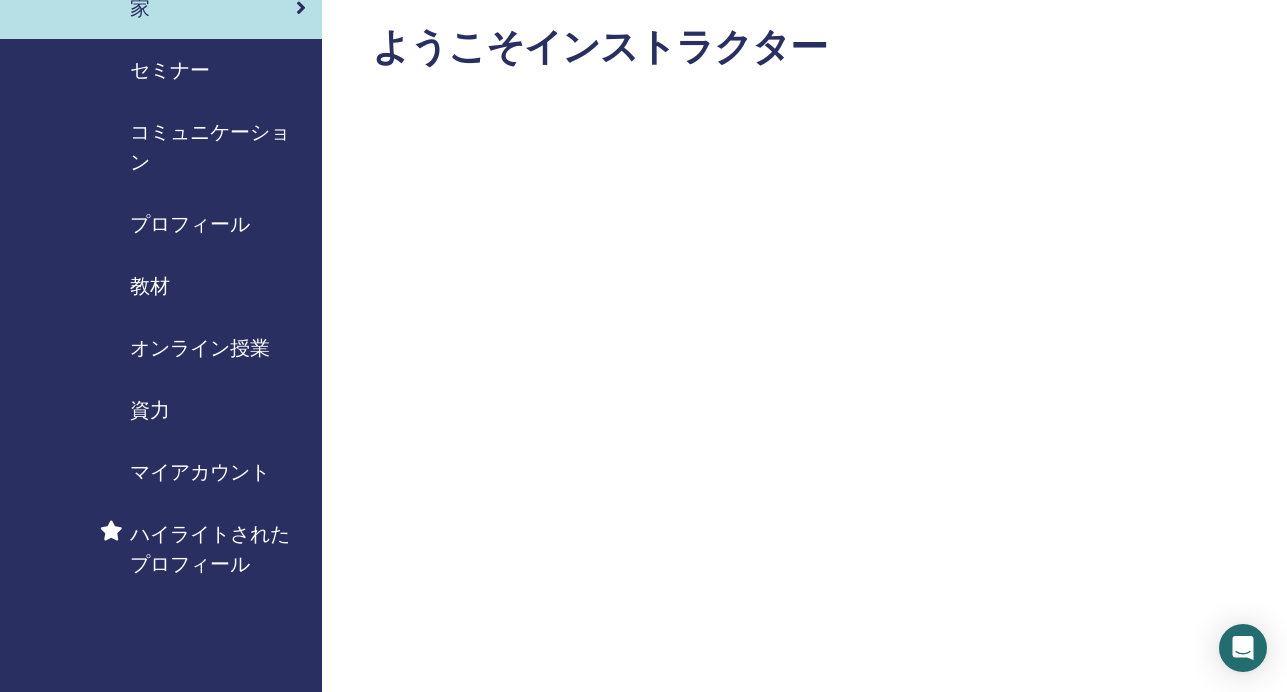 scroll, scrollTop: 57, scrollLeft: 0, axis: vertical 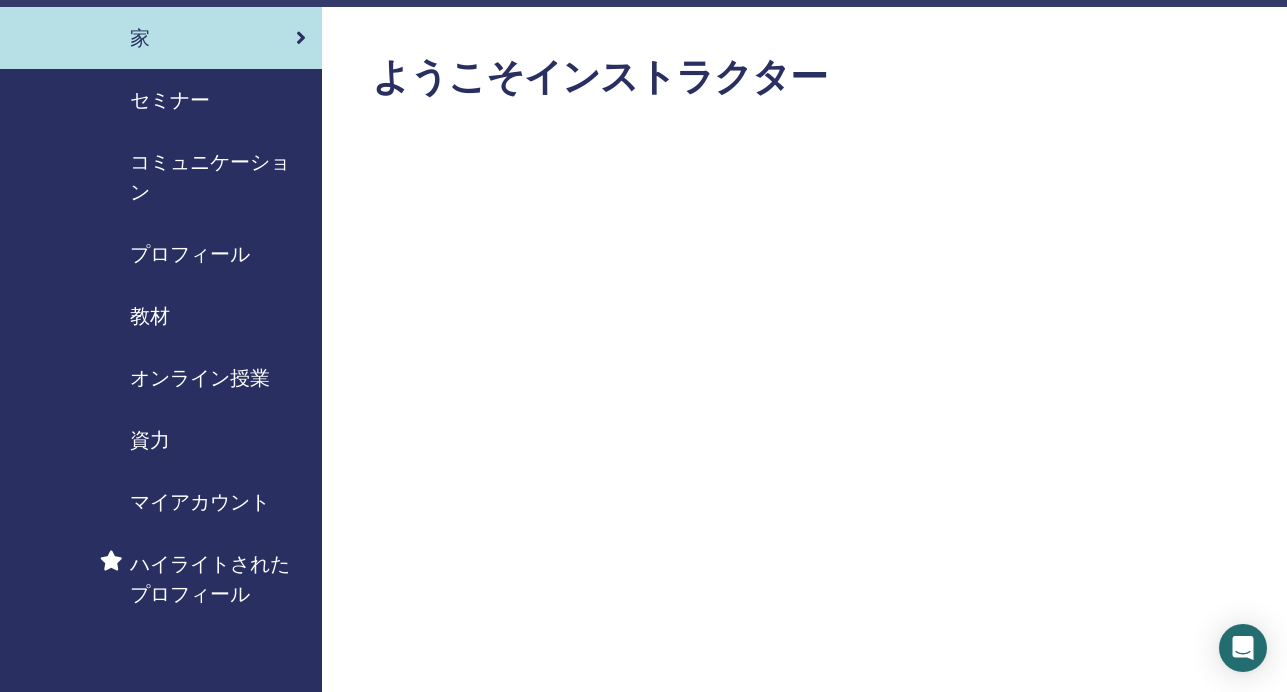 click on "教材" at bounding box center [150, 316] 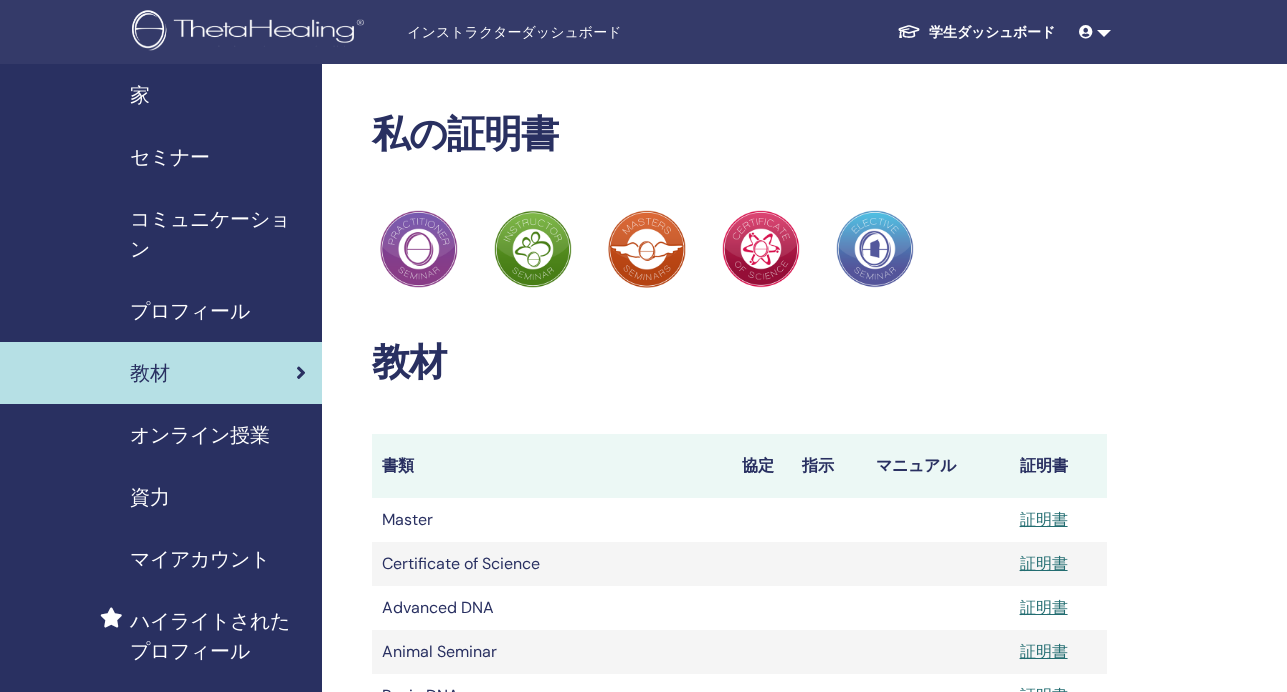 scroll, scrollTop: 0, scrollLeft: 0, axis: both 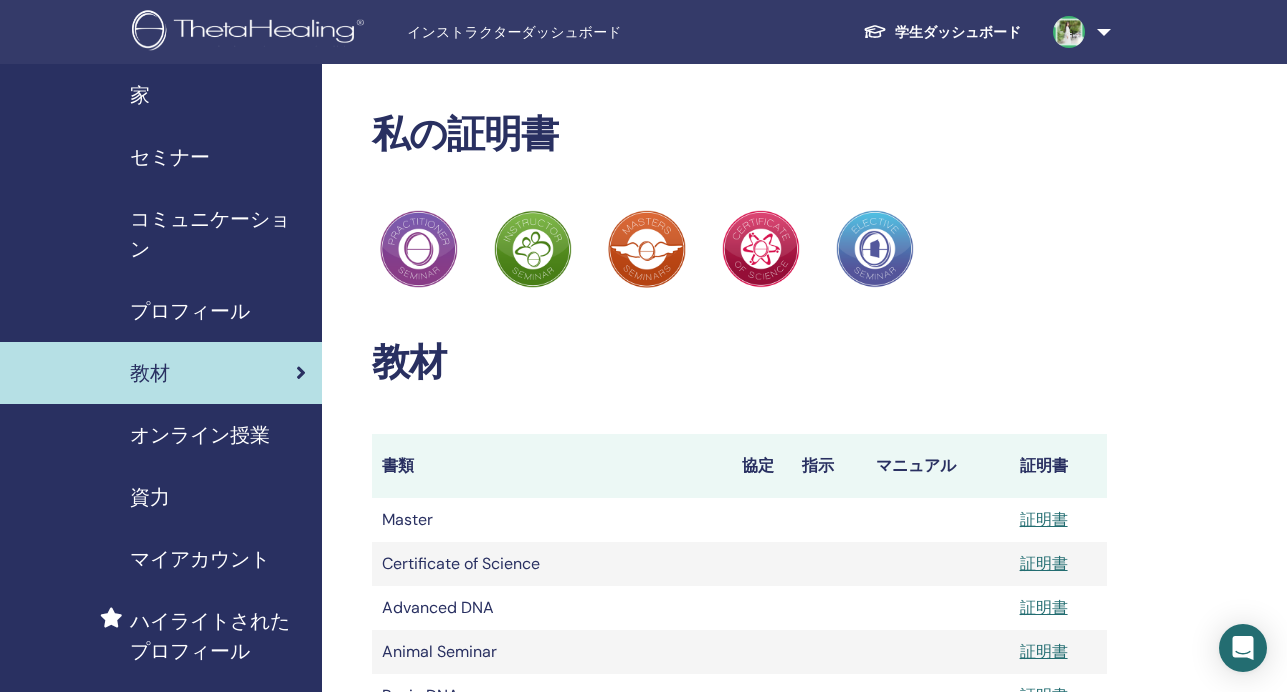 click on "セミナー" at bounding box center [170, 157] 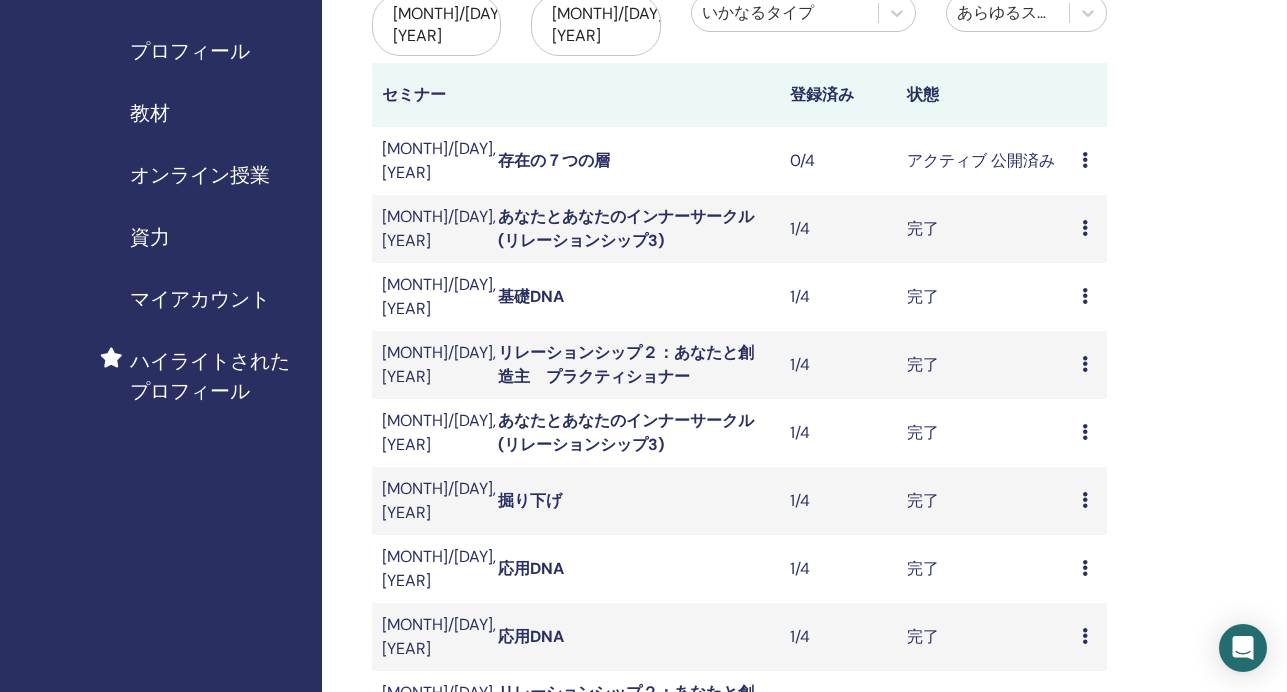 scroll, scrollTop: 276, scrollLeft: 0, axis: vertical 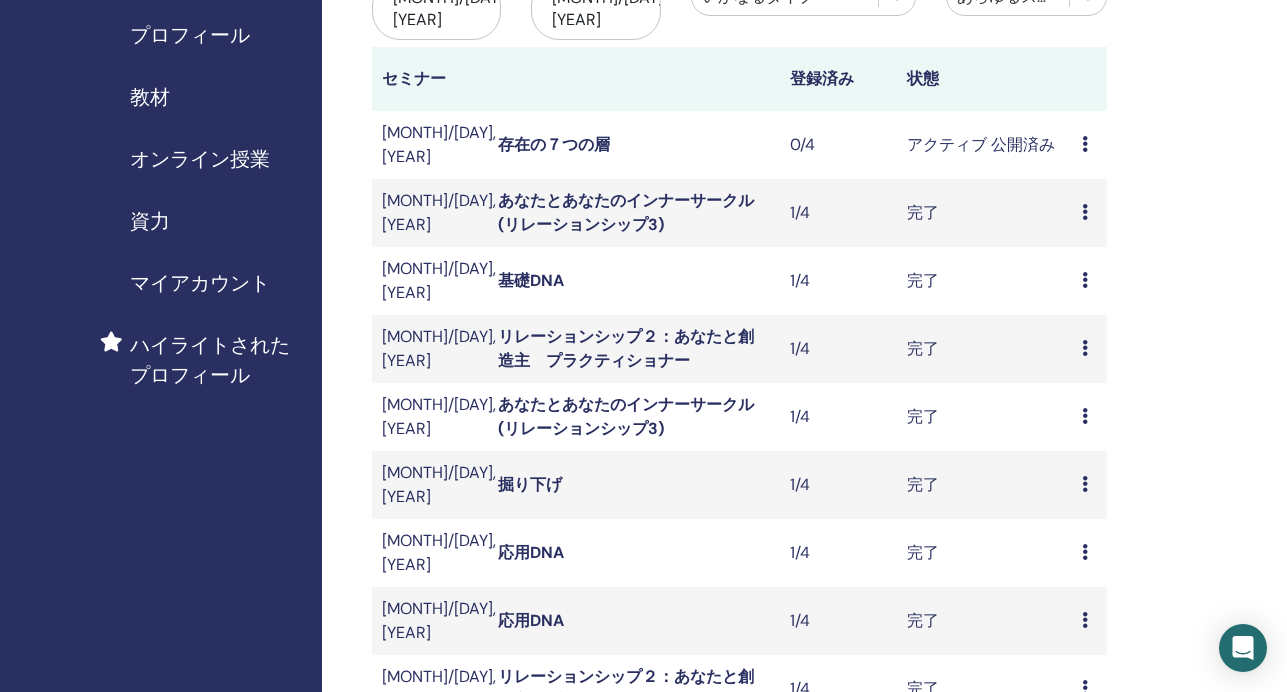 click on "存在の７つの層" at bounding box center [554, 144] 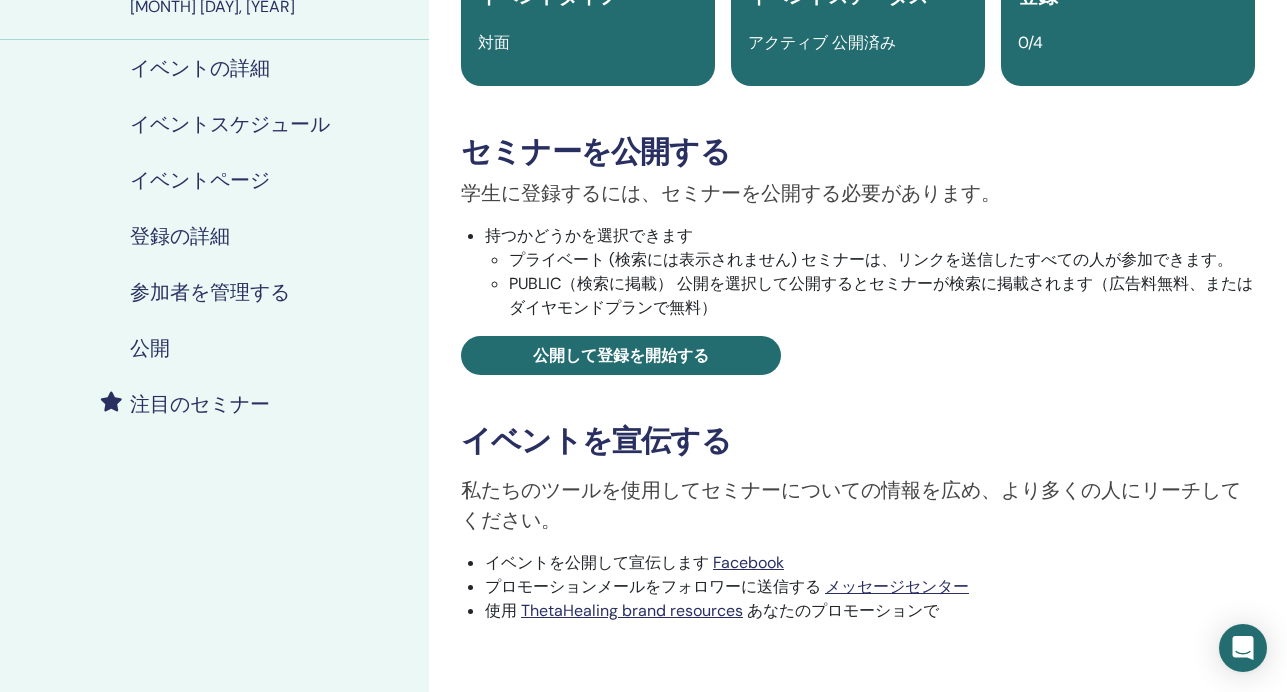 scroll, scrollTop: 148, scrollLeft: 0, axis: vertical 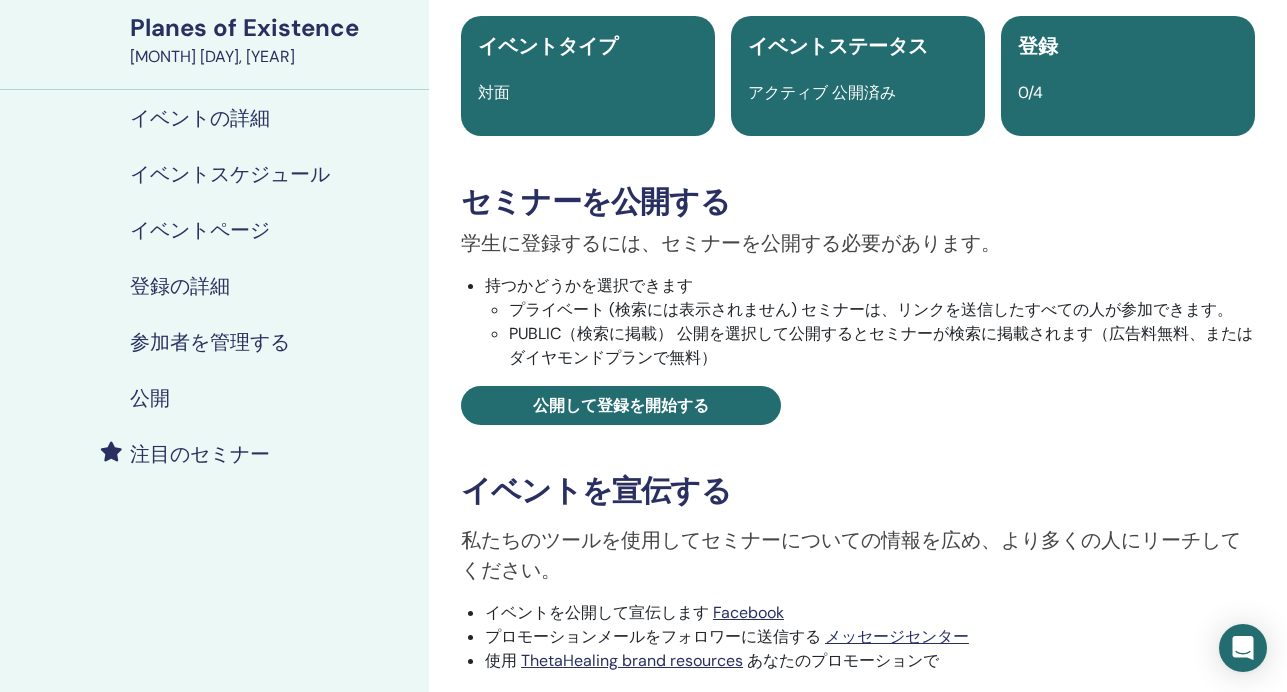 click on "イベントスケジュール" at bounding box center (230, 174) 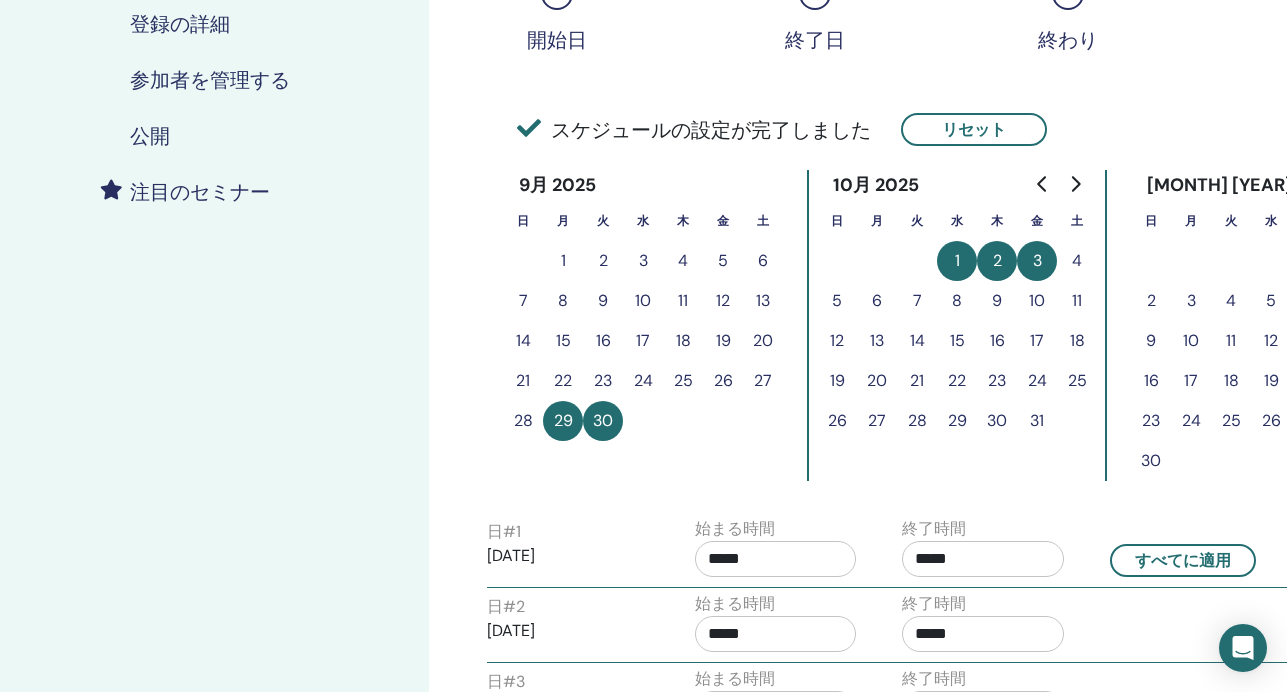 scroll, scrollTop: 411, scrollLeft: 0, axis: vertical 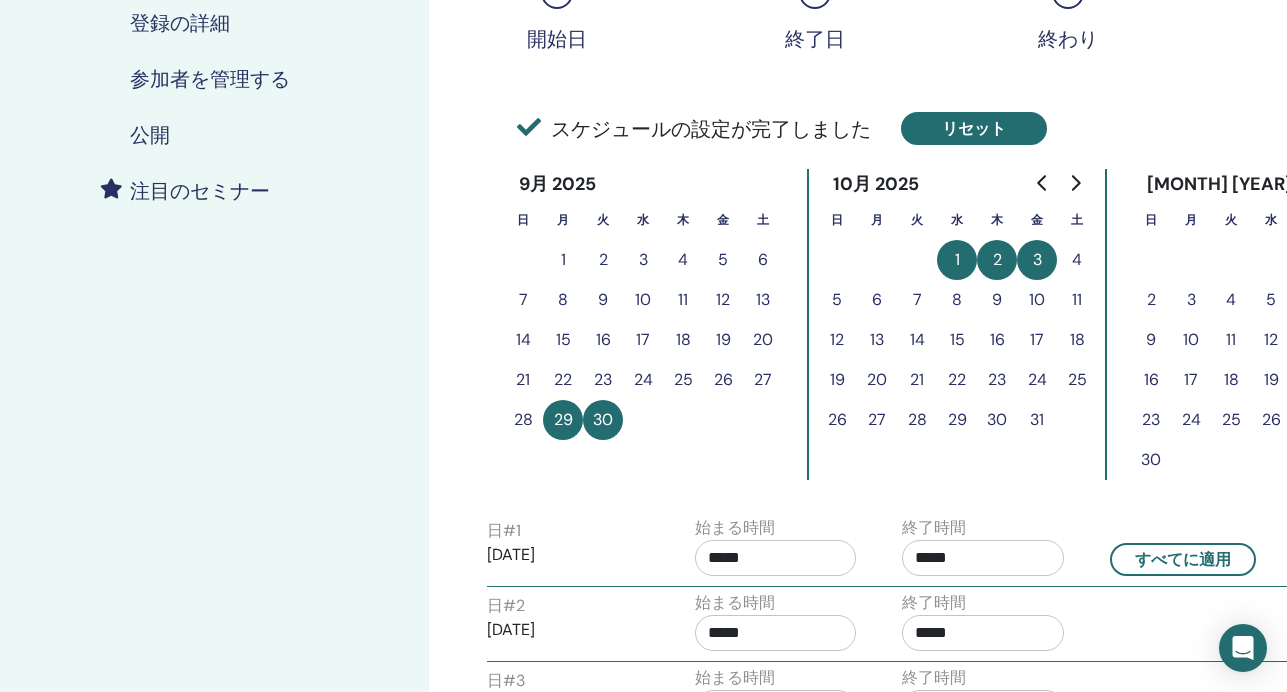 click on "リセット" at bounding box center (974, 128) 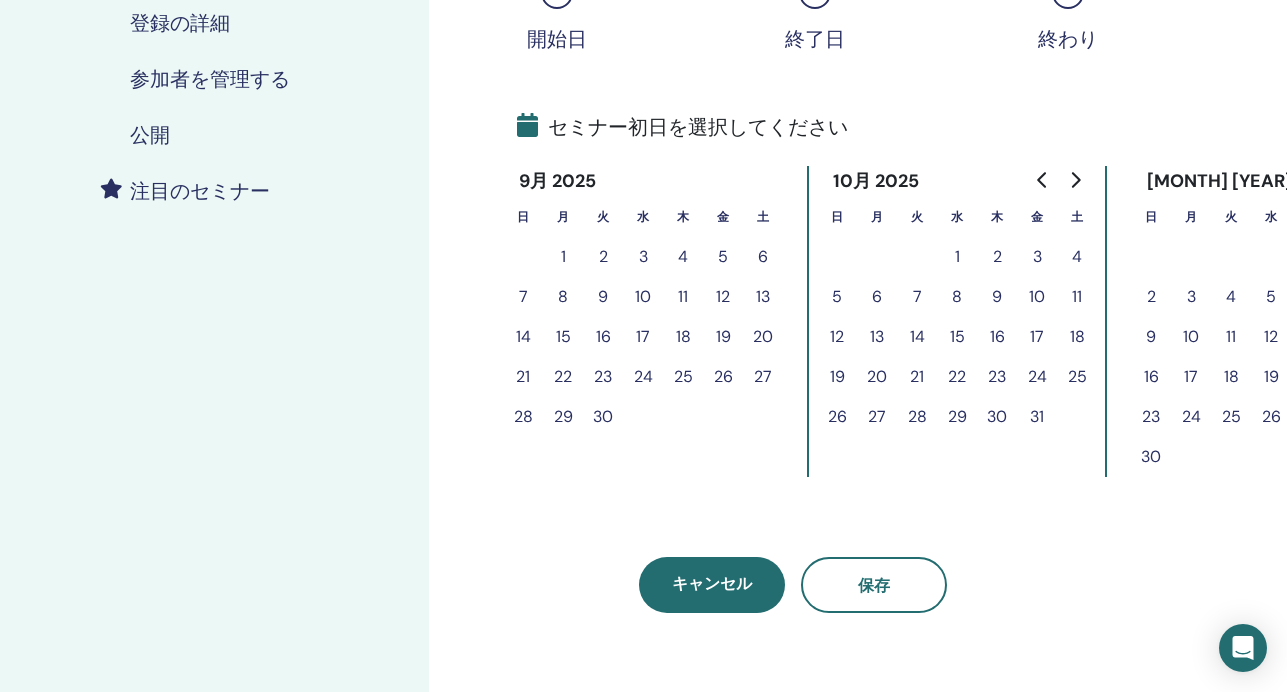 click on "30" at bounding box center (603, 417) 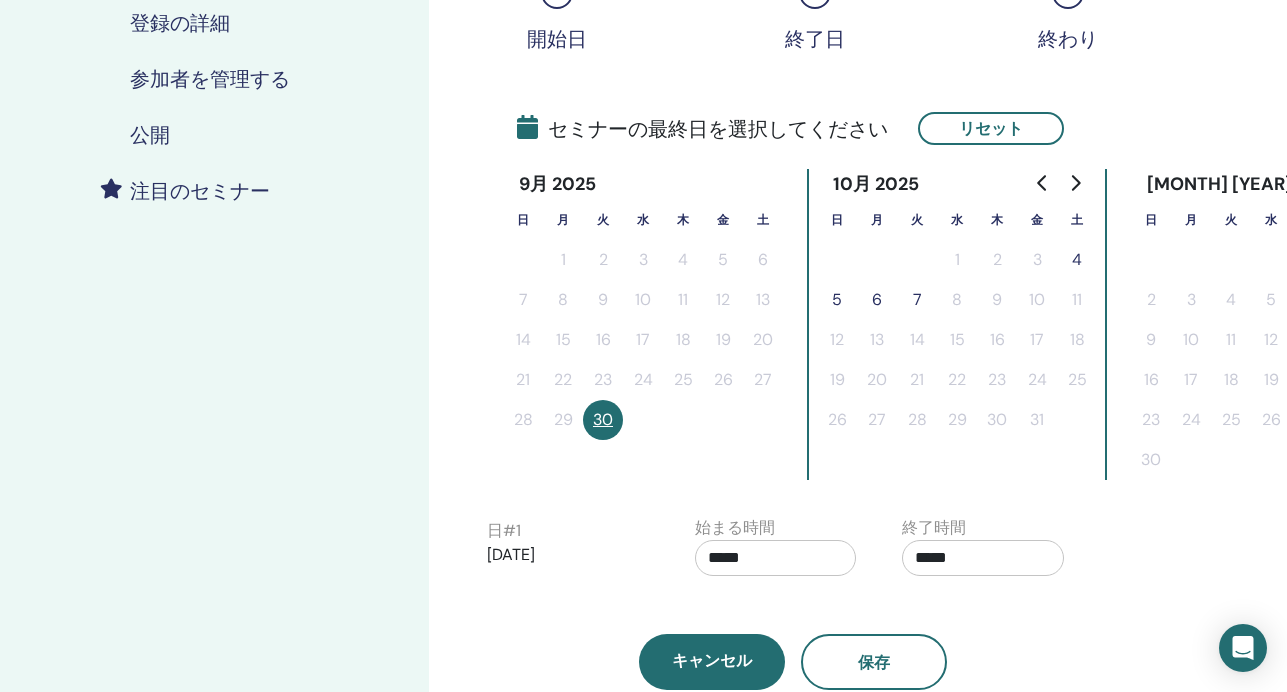 click on "5" at bounding box center [837, 300] 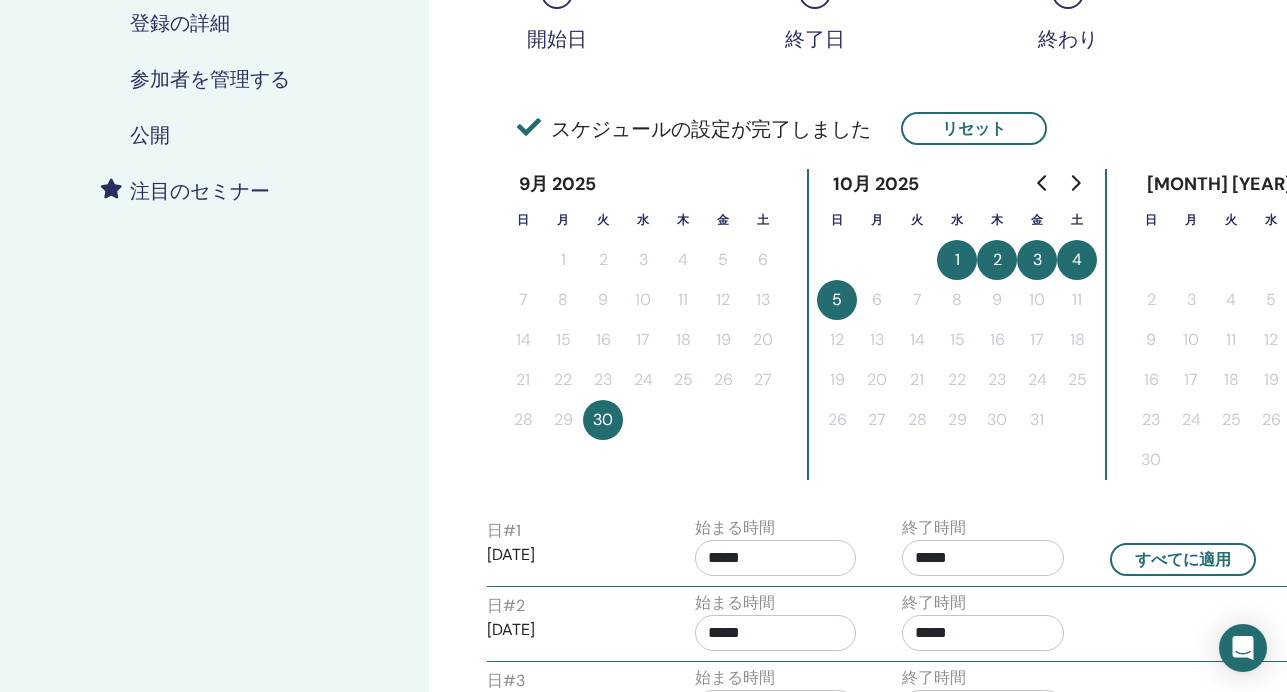 click on "2" at bounding box center (997, 260) 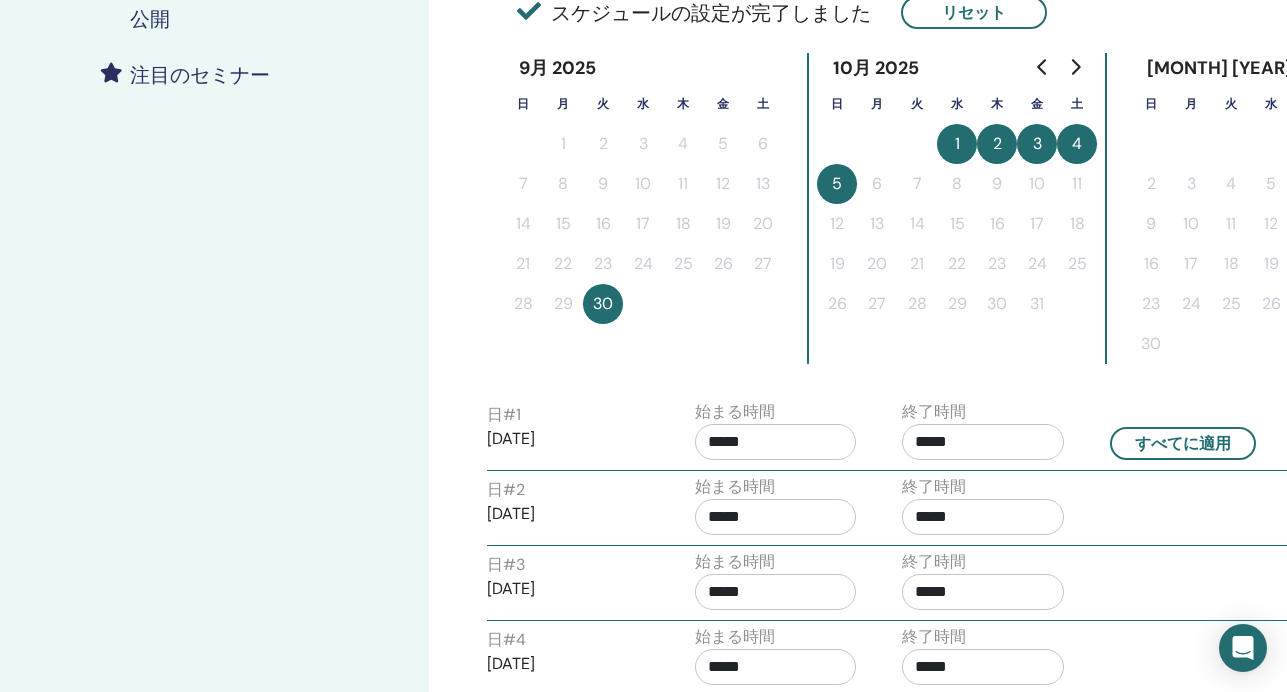 scroll, scrollTop: 673, scrollLeft: 0, axis: vertical 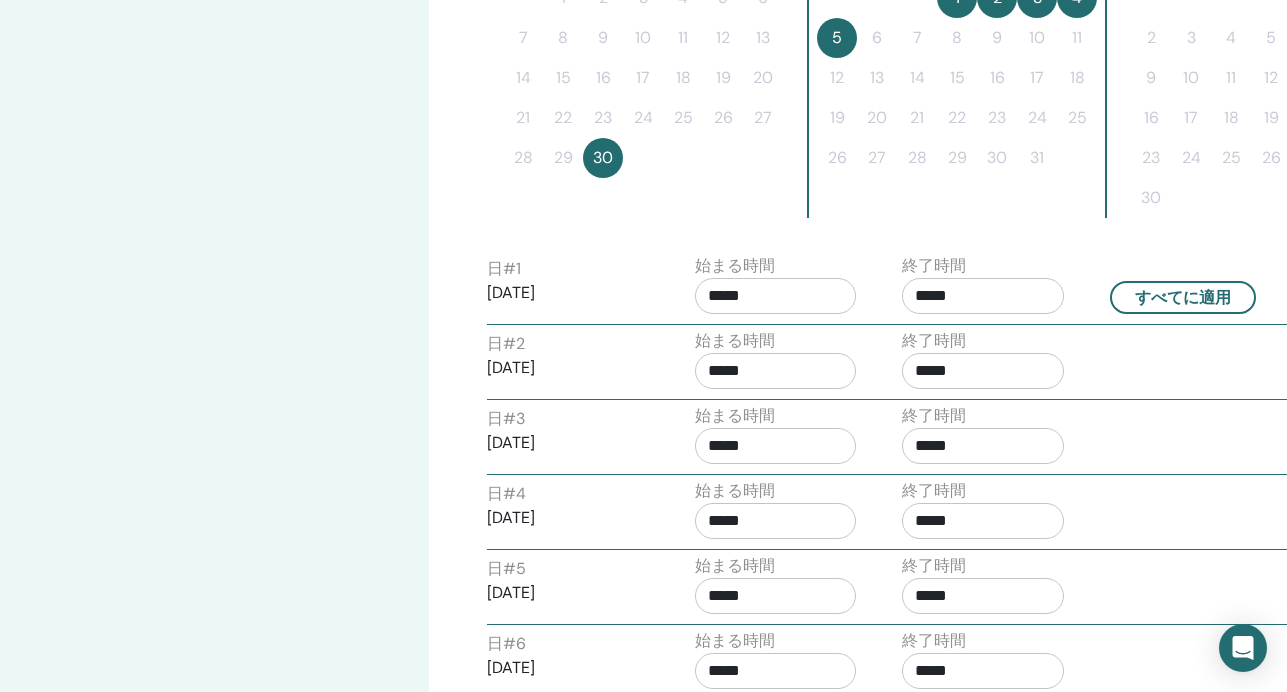 click on "*****" at bounding box center (776, 296) 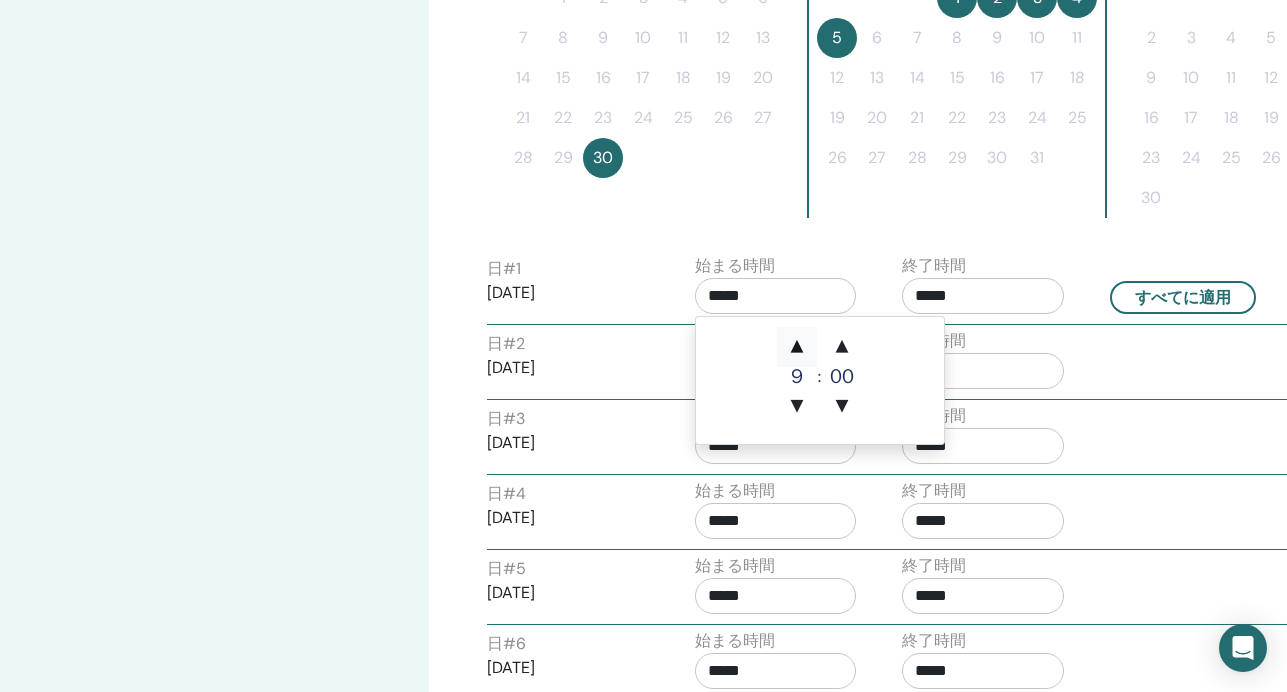 click on "▲" at bounding box center (797, 347) 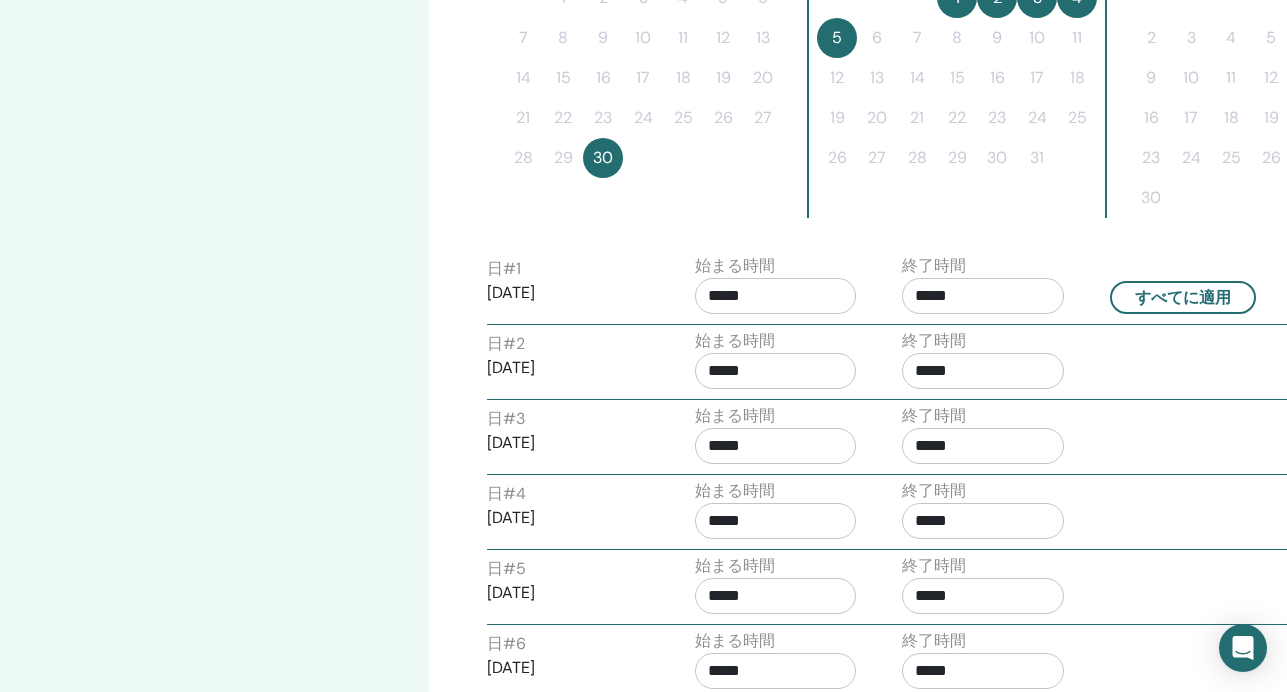 click on "日  # 2 2025/10/01 始まる時間 ***** 終了時間 *****" at bounding box center [887, 364] 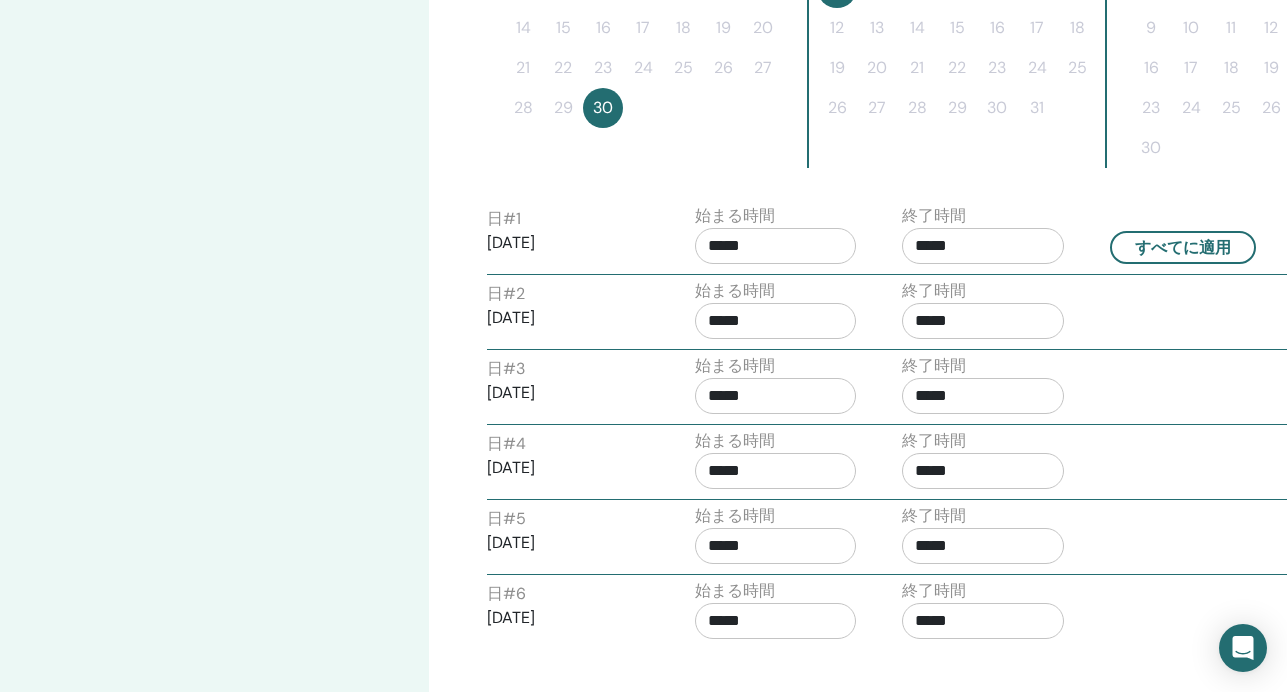 scroll, scrollTop: 677, scrollLeft: 0, axis: vertical 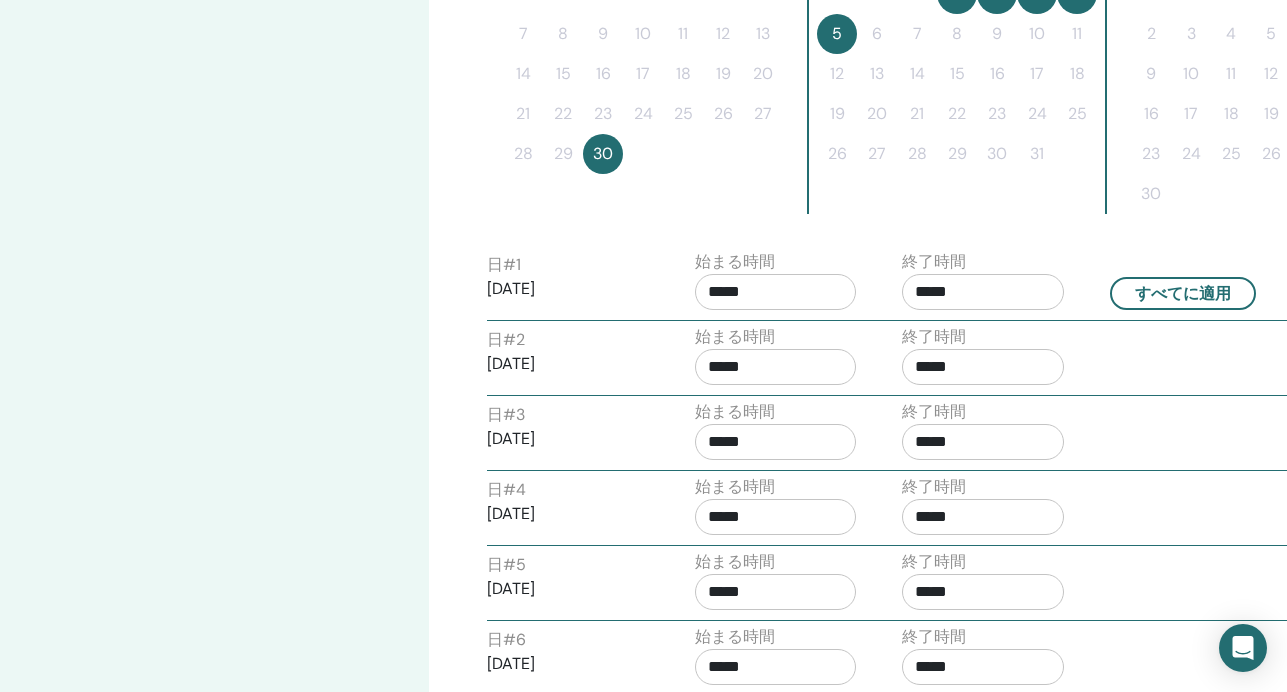click on "*****" at bounding box center (983, 292) 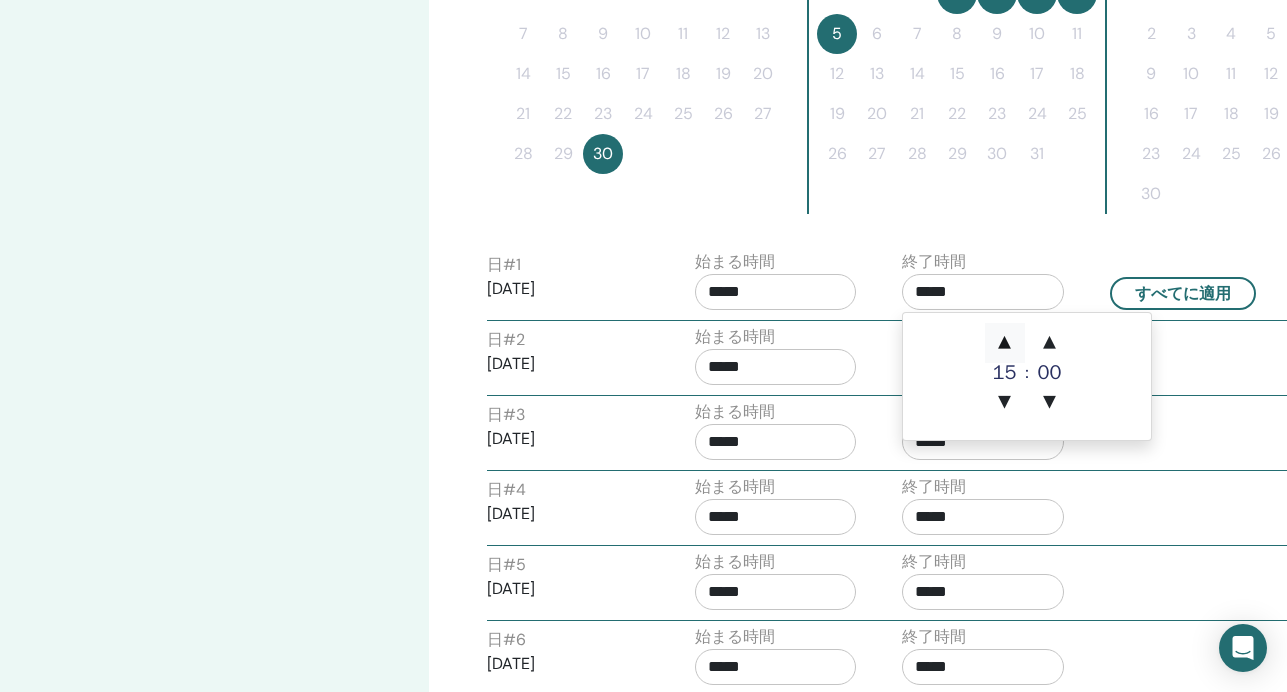 click on "▲" at bounding box center [1005, 343] 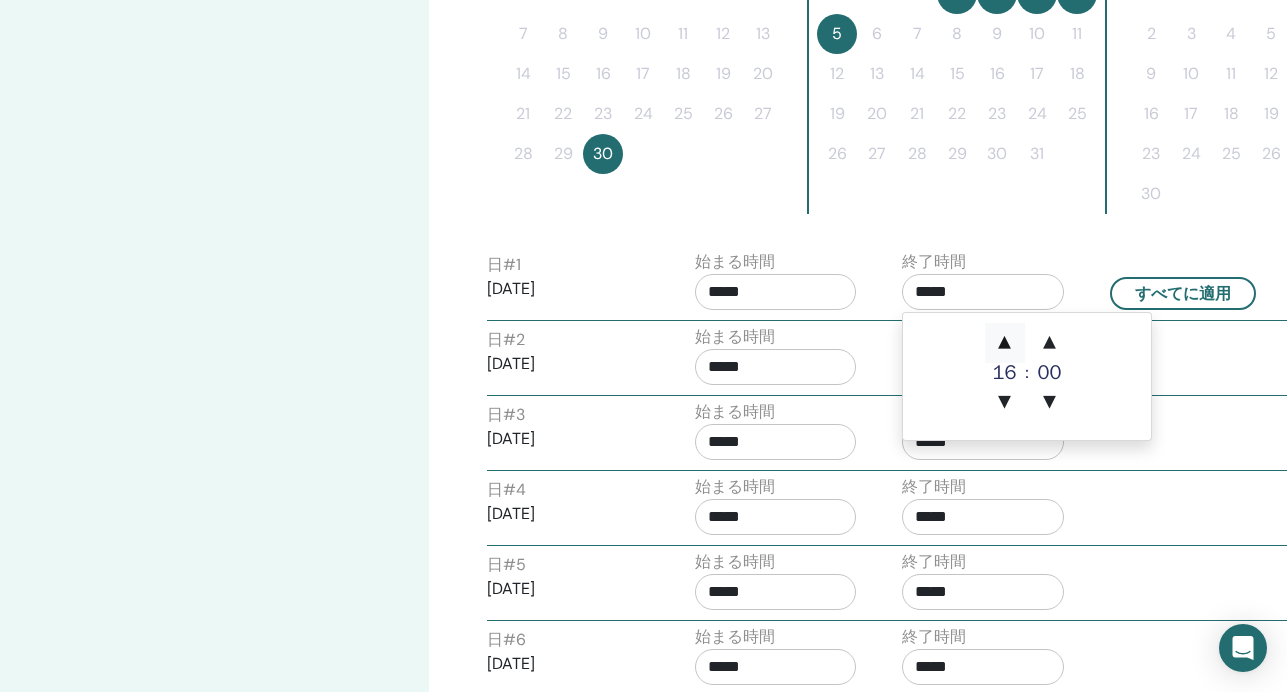 click on "▲" at bounding box center (1005, 343) 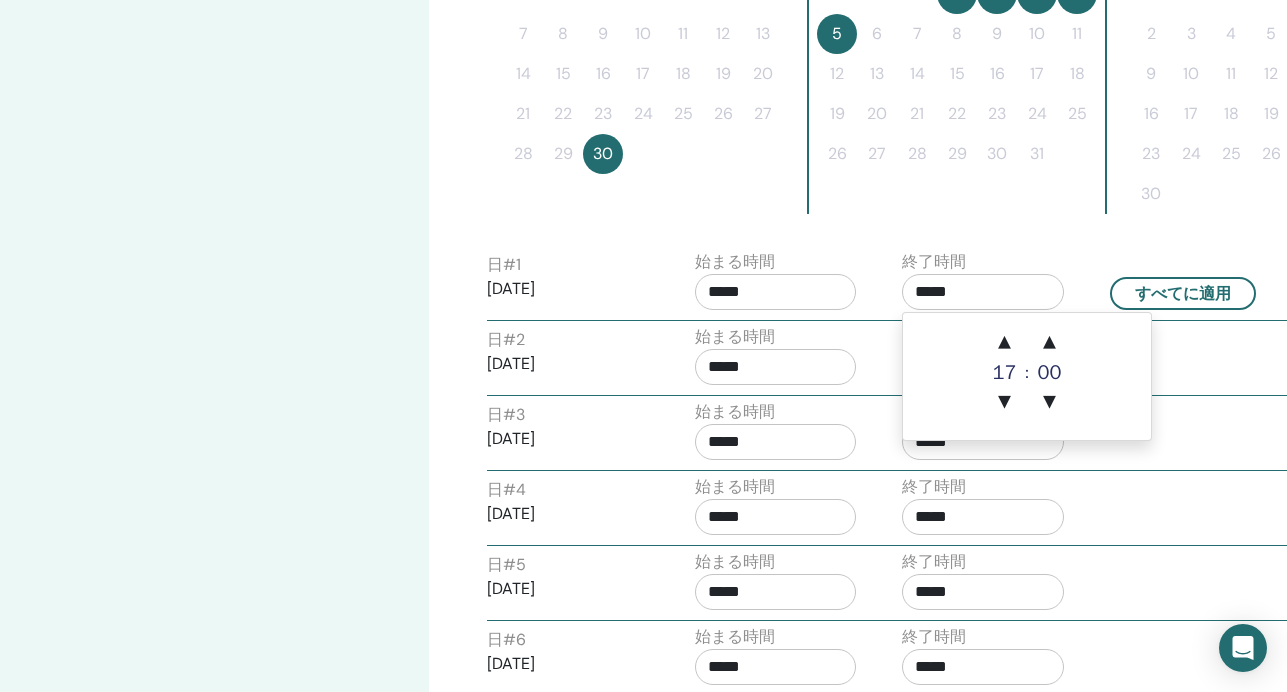 click on "日  # 2 2025/10/01 始まる時間 ***** 終了時間 *****" at bounding box center (887, 360) 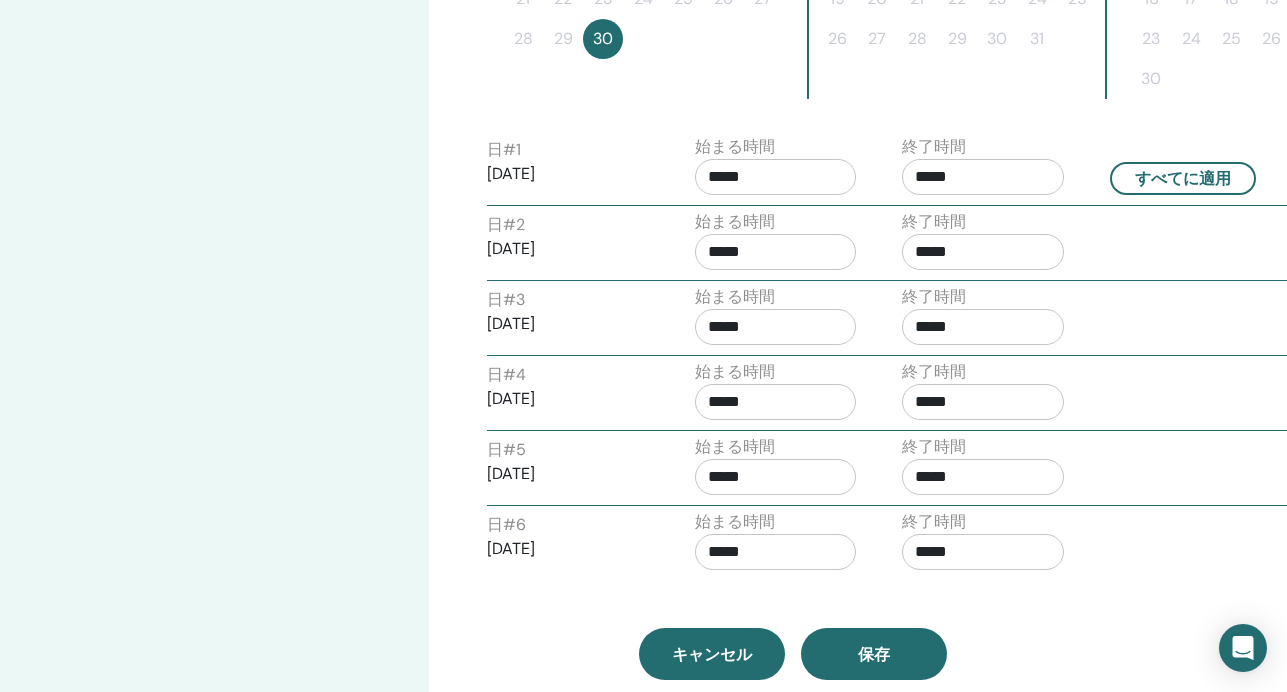 scroll, scrollTop: 745, scrollLeft: 0, axis: vertical 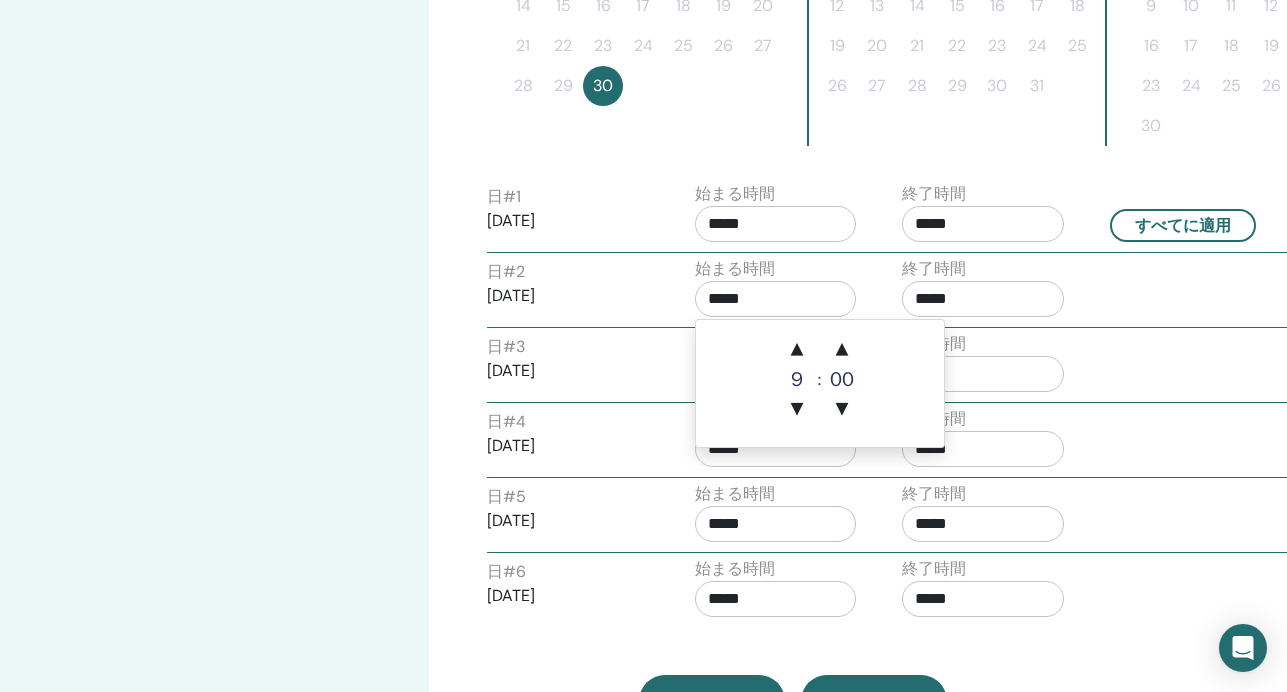 click on "*****" at bounding box center [776, 299] 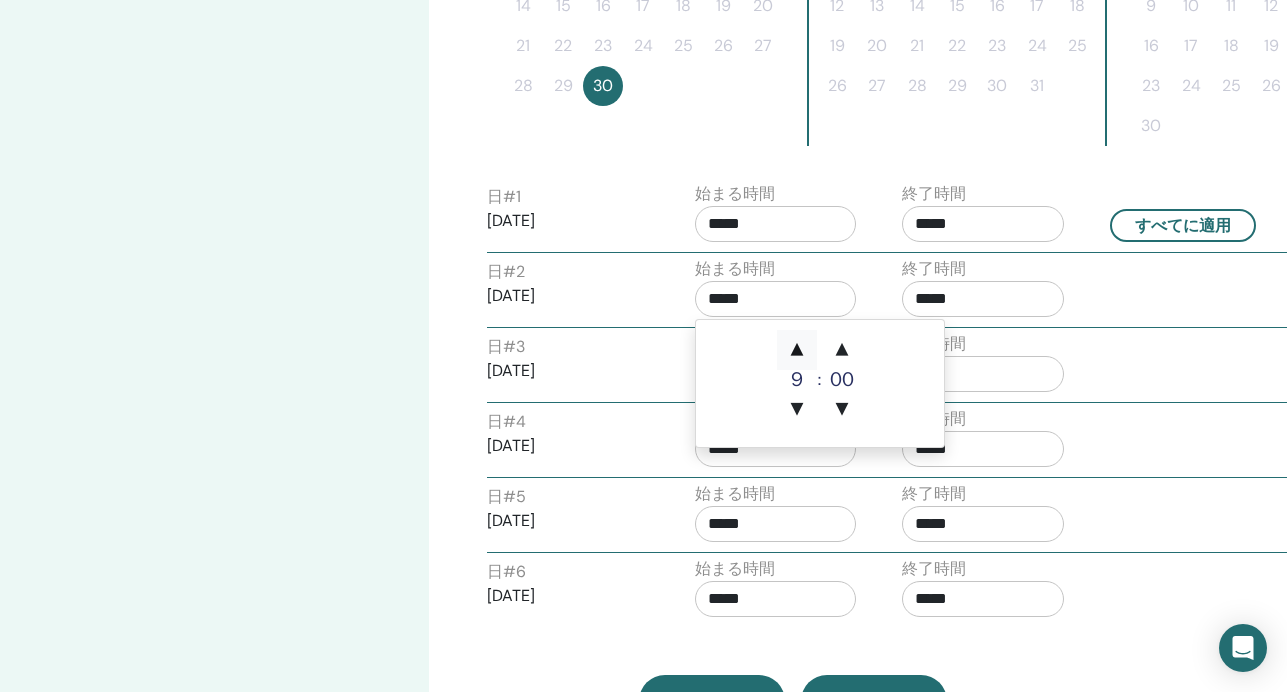 click on "▲" at bounding box center (797, 350) 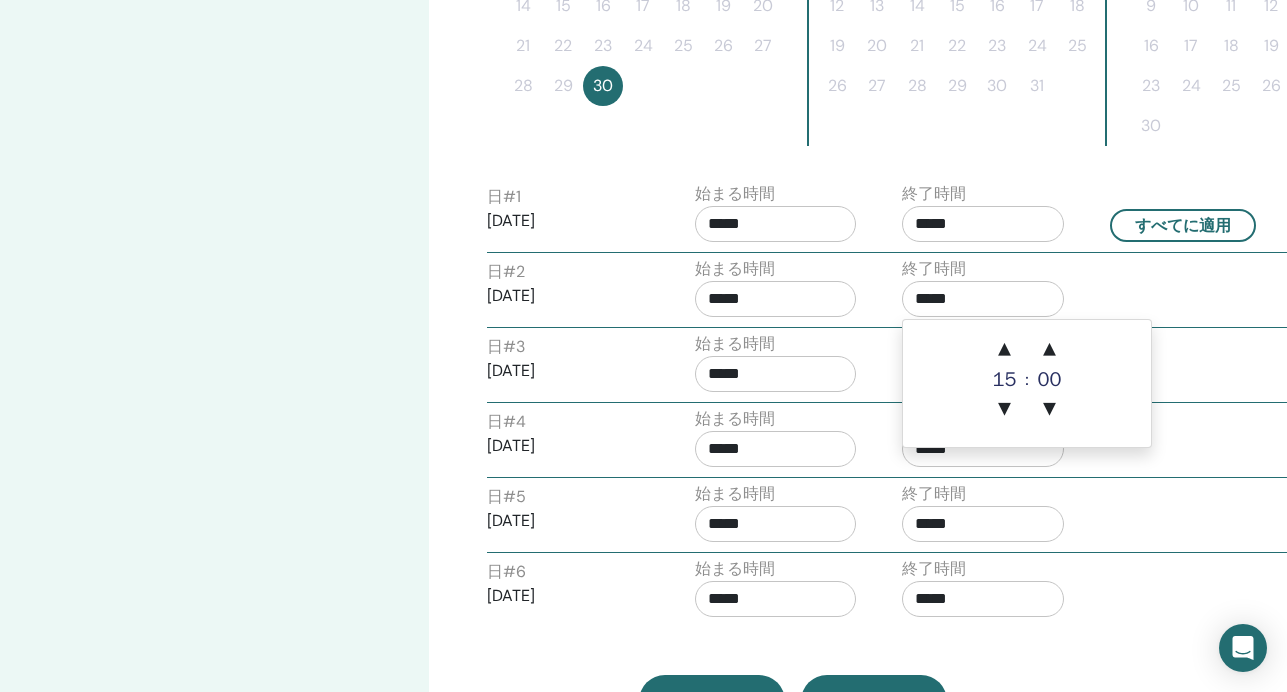 click on "*****" at bounding box center (983, 299) 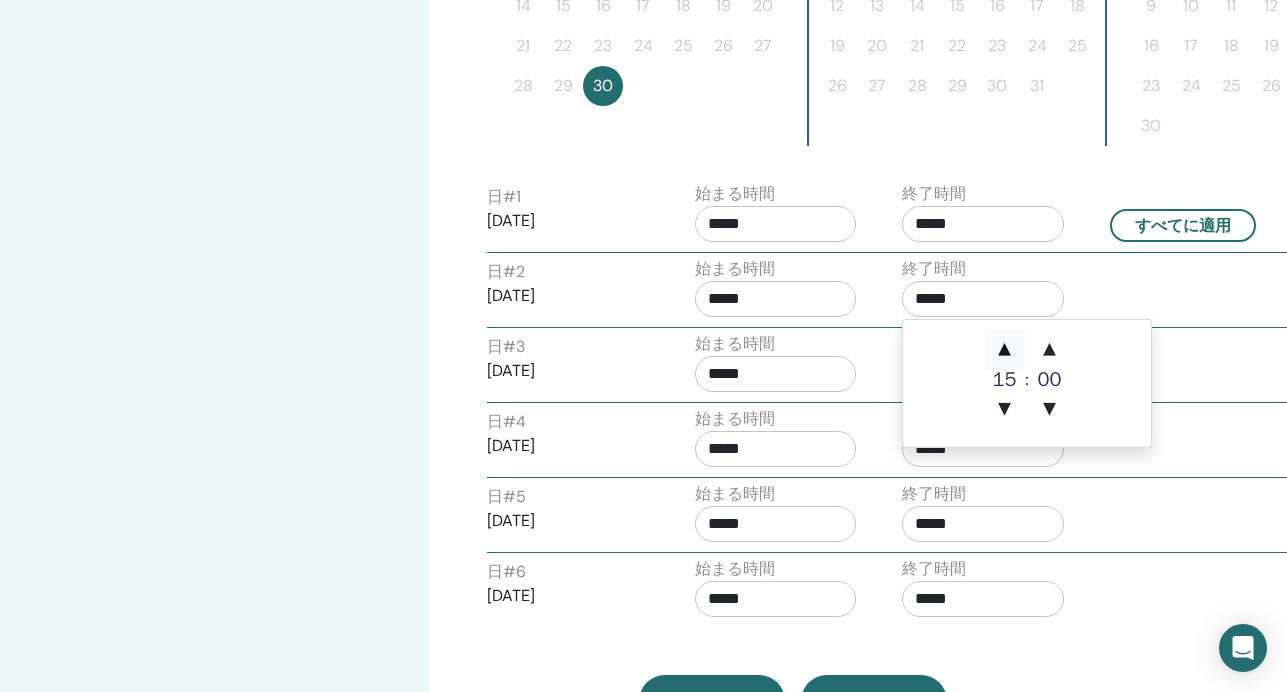 click on "▲" at bounding box center [1005, 350] 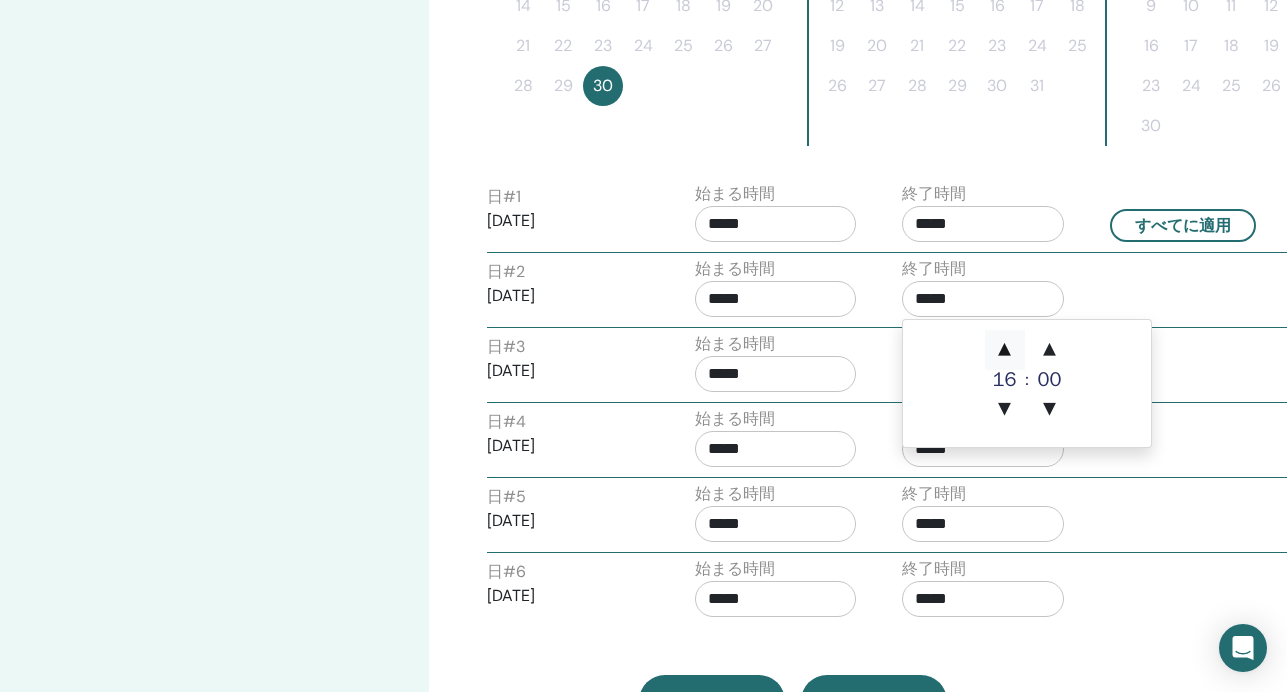 click on "▲" at bounding box center [1005, 350] 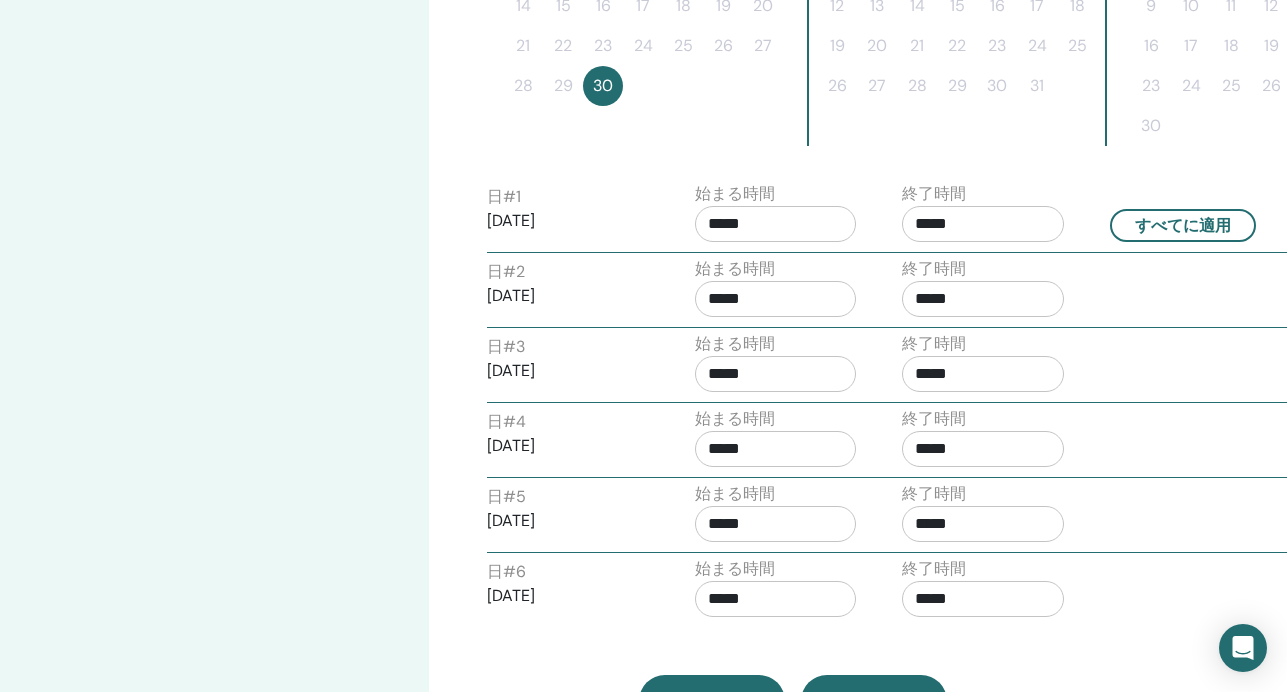 click on "日  # 2 2025/10/01 始まる時間 ***** 終了時間 *****" at bounding box center [887, 292] 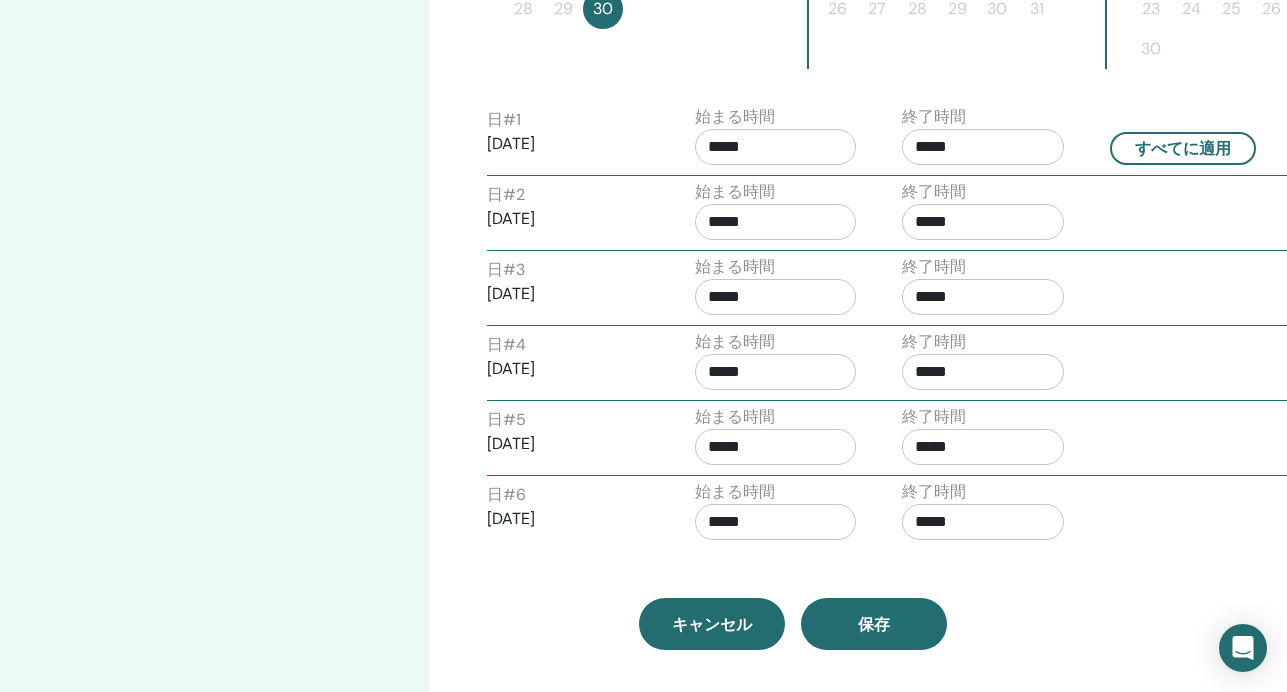 scroll, scrollTop: 852, scrollLeft: 0, axis: vertical 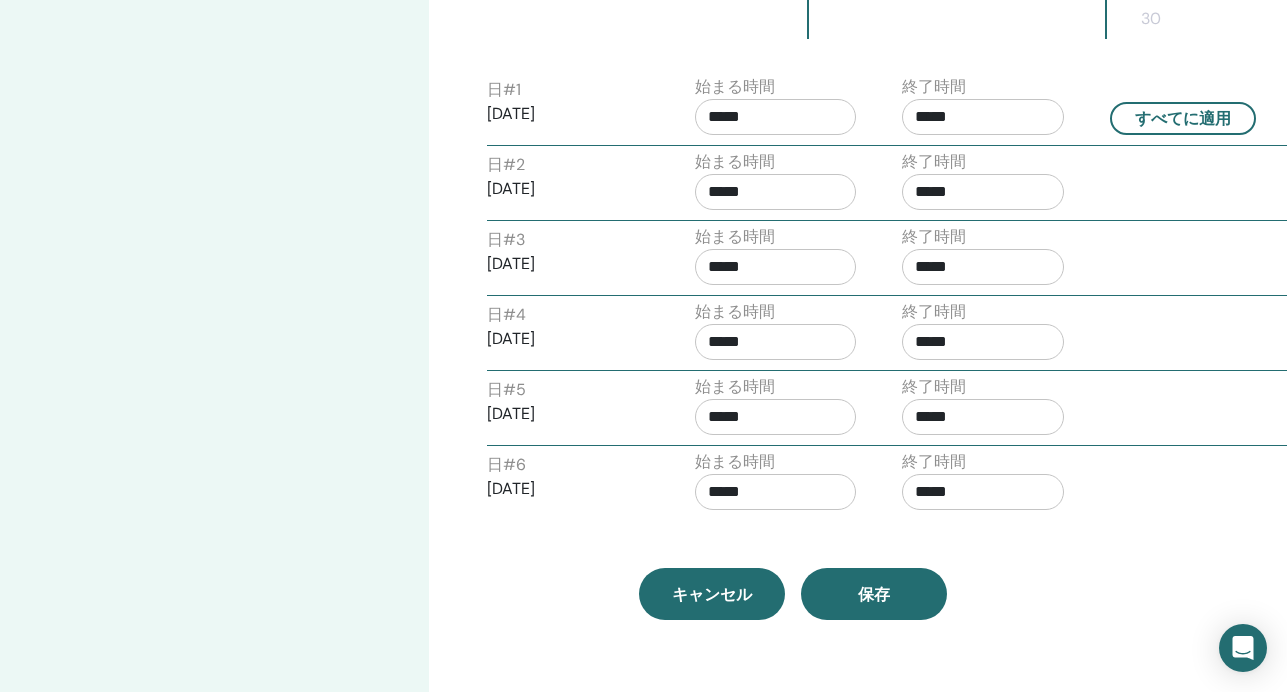 click on "*****" at bounding box center (776, 267) 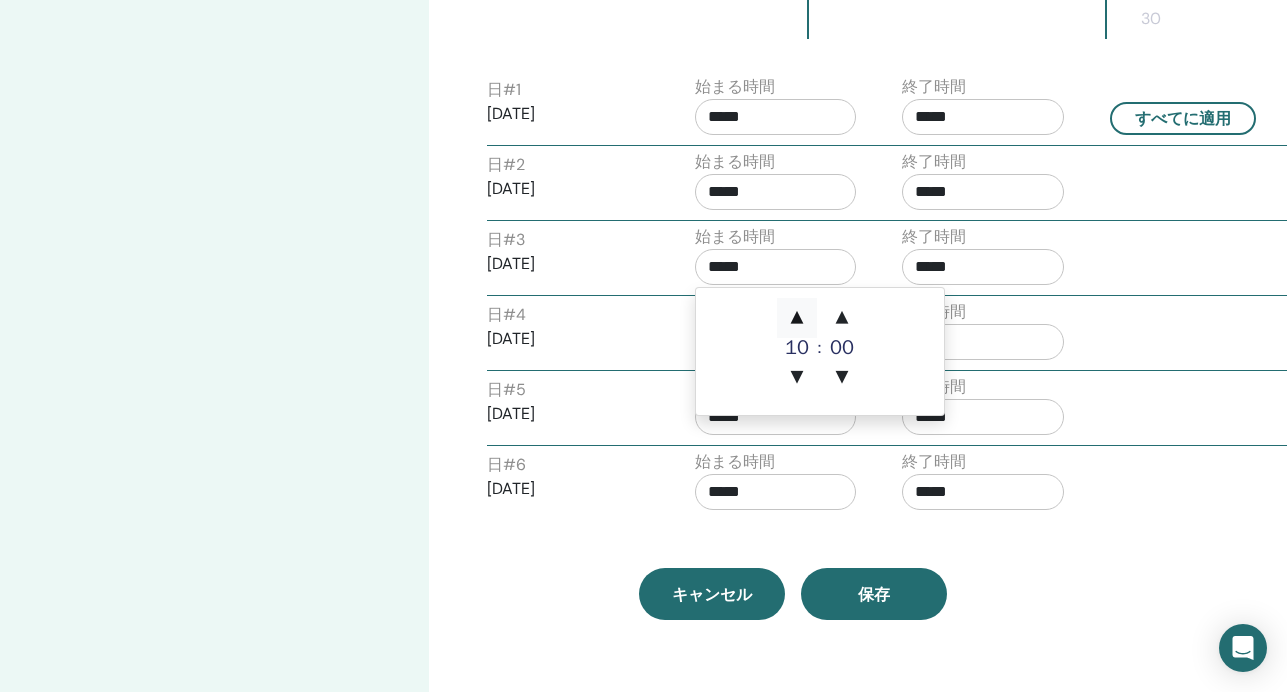 click on "▲" at bounding box center [797, 318] 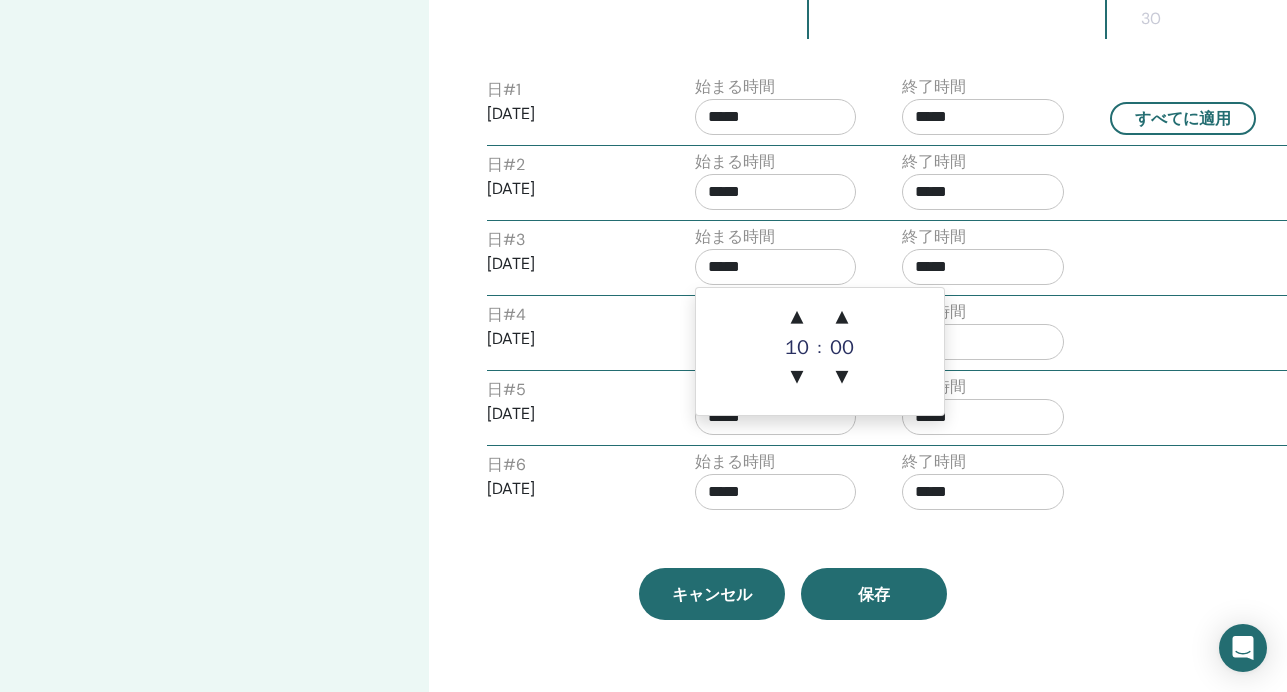 click on "日  # 4 2025/10/03" at bounding box center [576, 335] 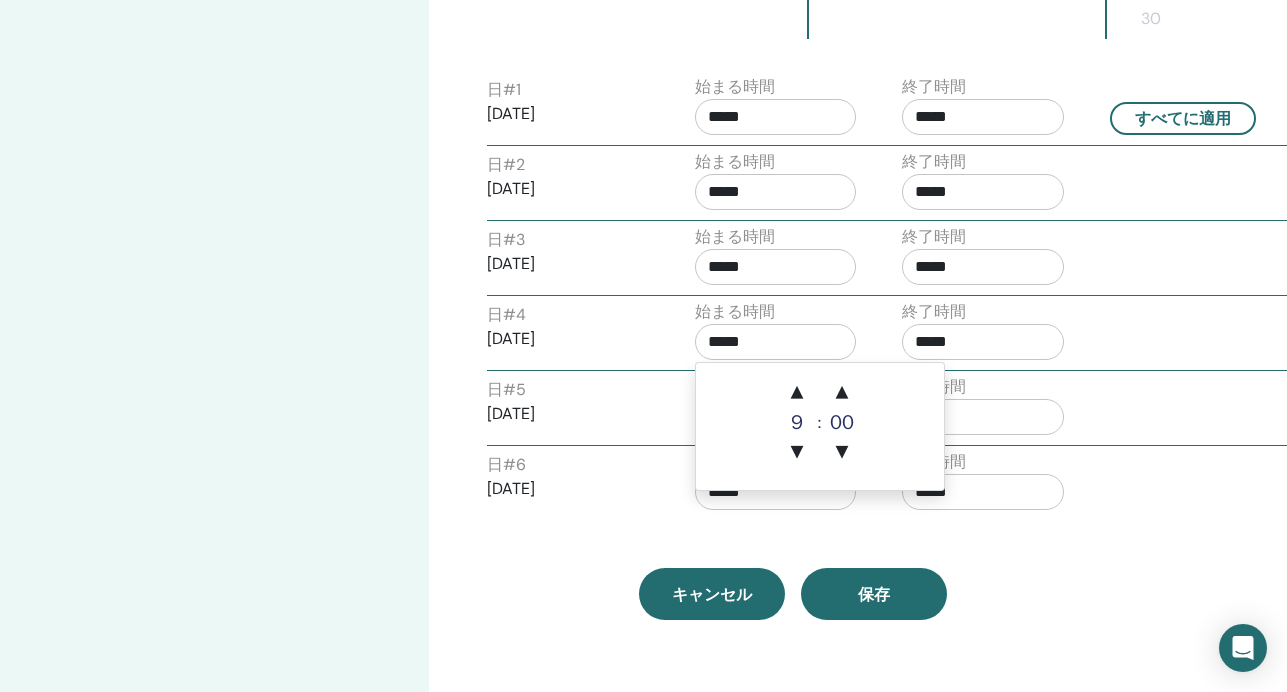 click on "*****" at bounding box center (776, 342) 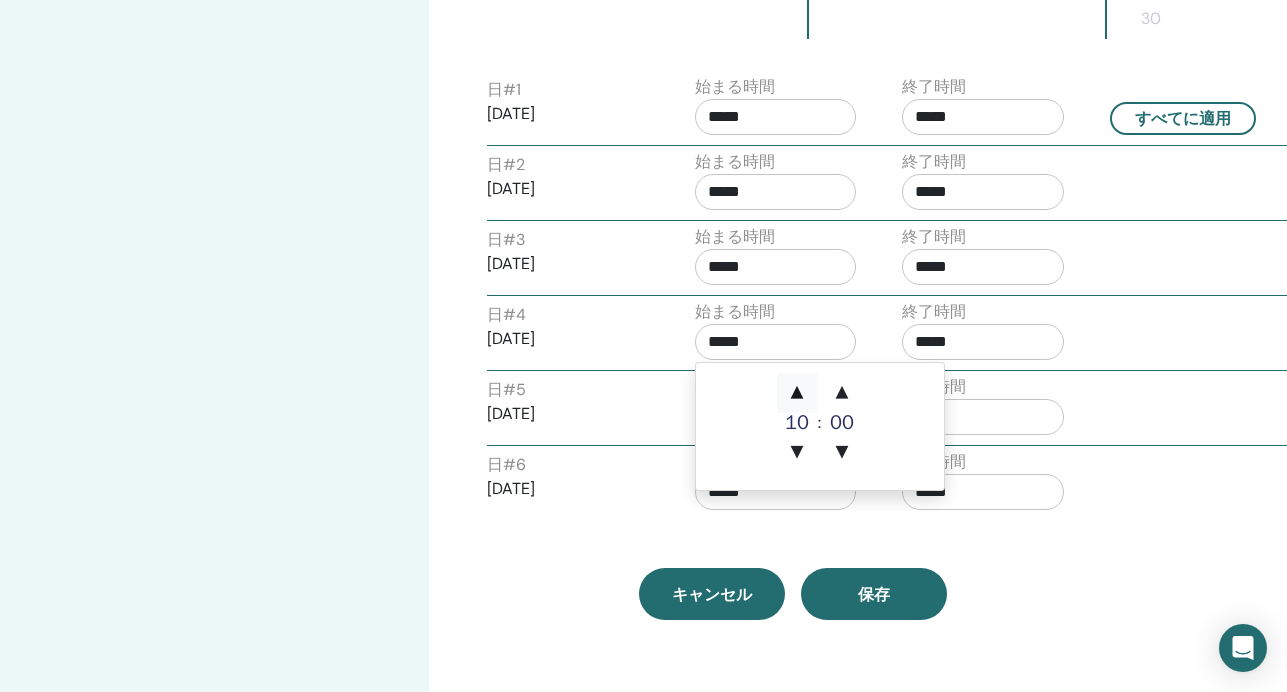 click on "▲" at bounding box center (797, 393) 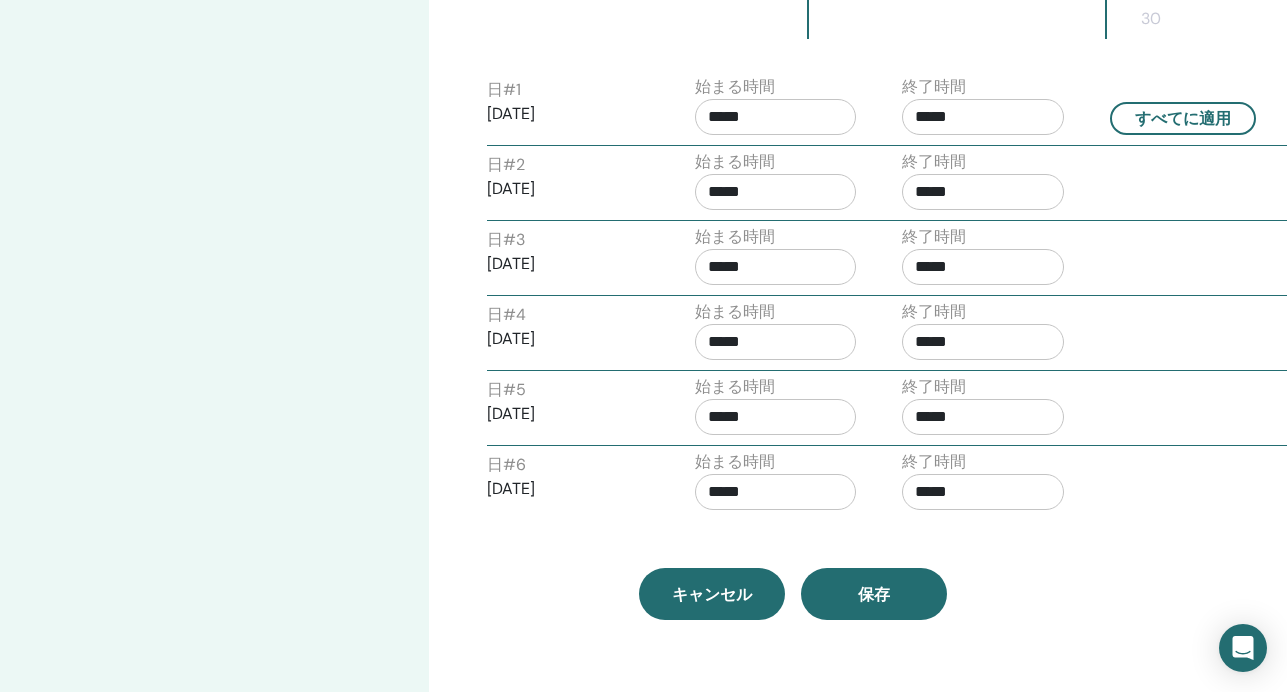 click on "日  # 6 2025/10/05" at bounding box center (568, 485) 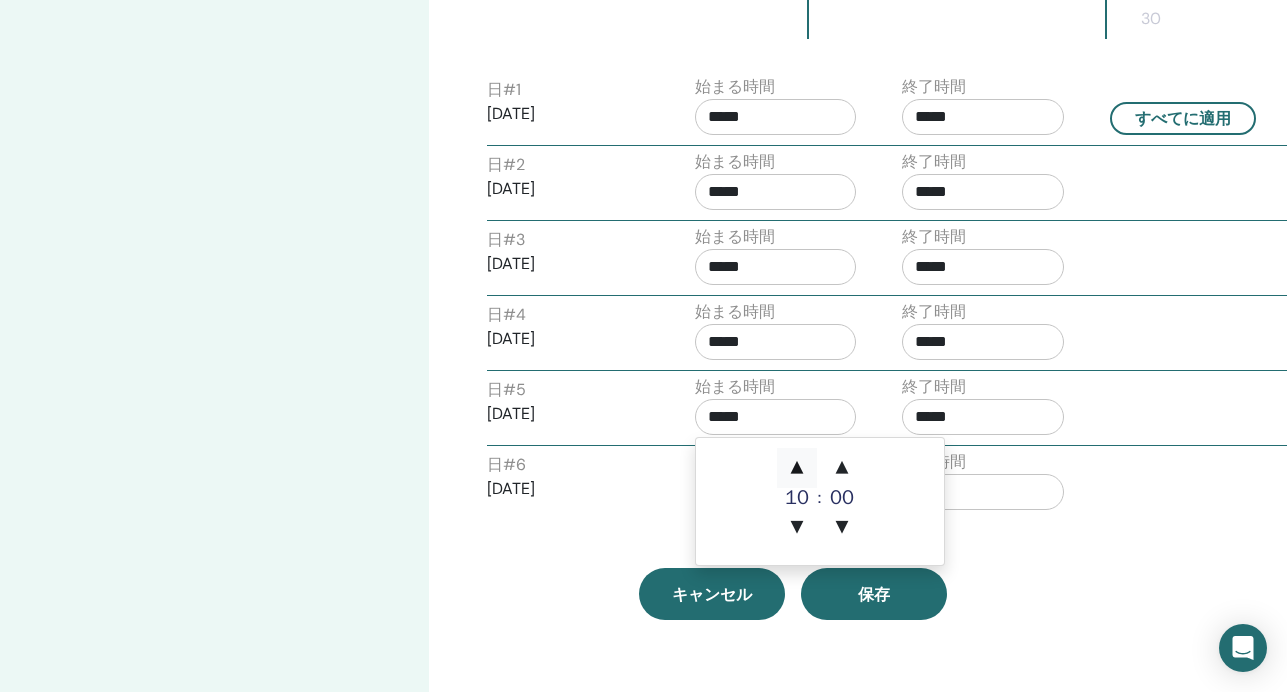 click on "▲" at bounding box center [797, 468] 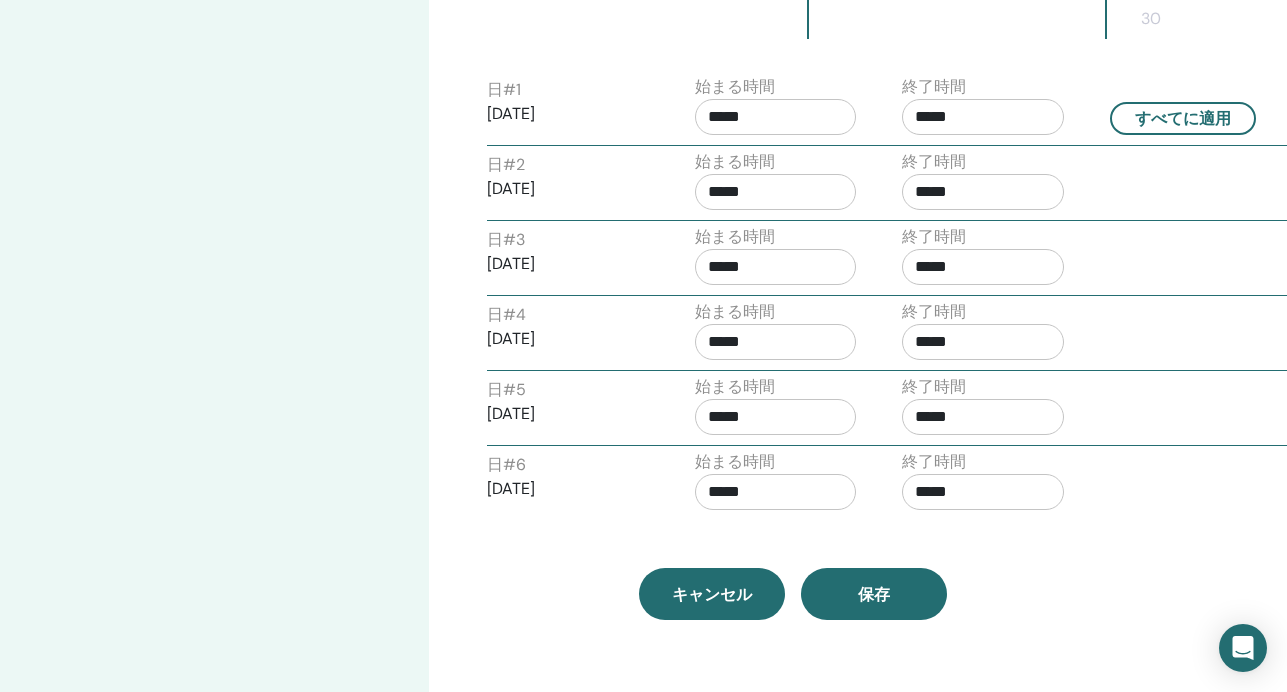click on "日  # 6 2025/10/05" at bounding box center (568, 485) 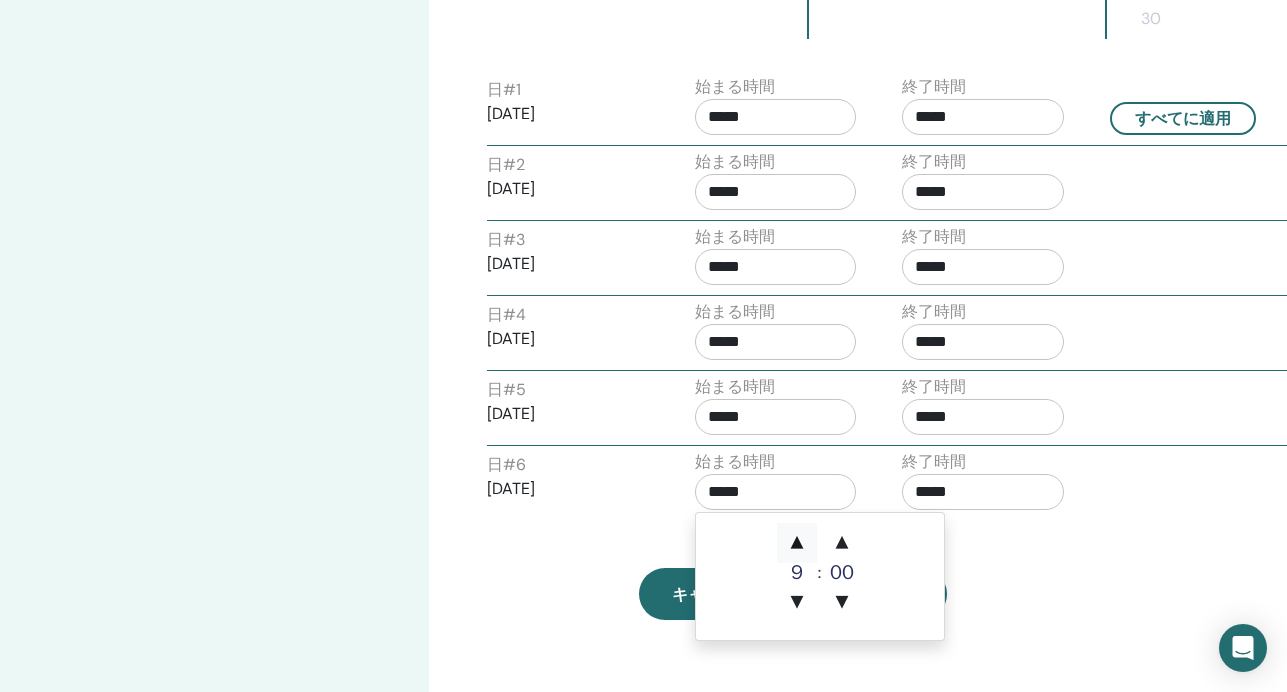 click on "▲" at bounding box center (797, 543) 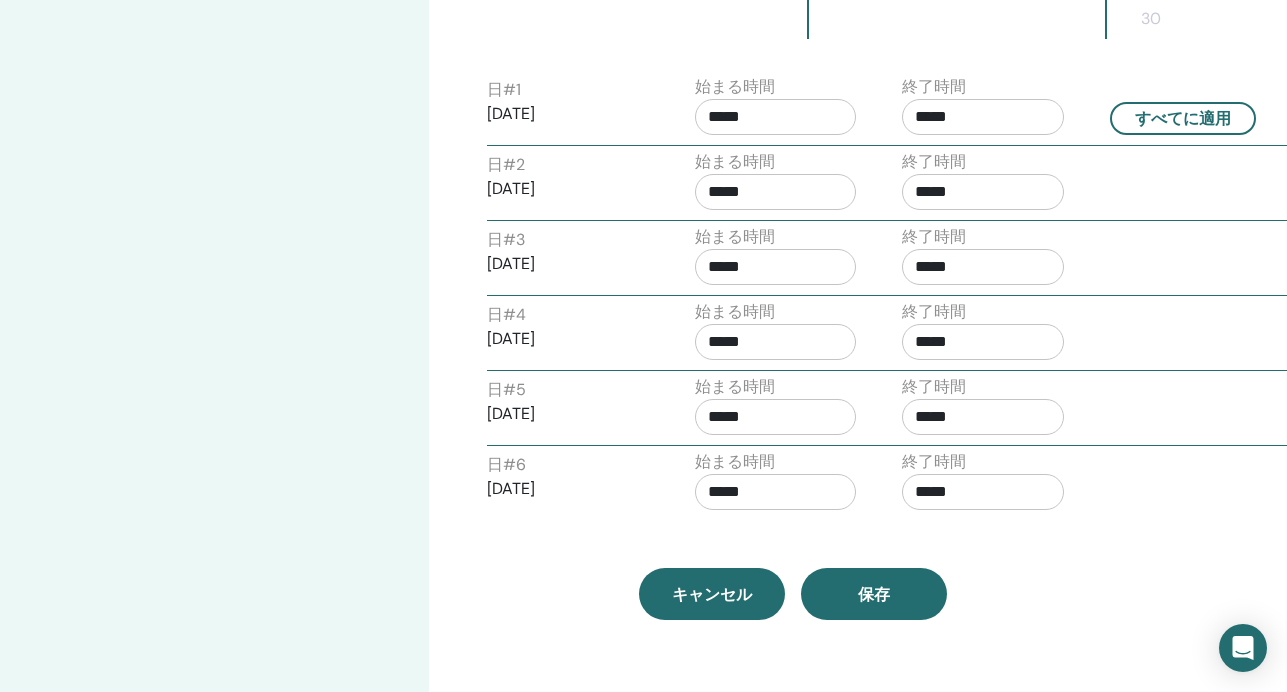 click on "タイムゾーン (GMT+9) Asia/Tokyo セミナー日時 開始日 終了日 終わり スケジュールの設定が完了しました リセット 9月 2025 日 月 火 水 木 金 土 1 2 3 4 5 6 7 8 9 10 11 12 13 14 15 16 17 18 19 20 21 22 23 24 25 26 27 28 29 30 10月 2025 日 月 火 水 木 金 土 1 2 3 4 5 6 7 8 9 10 11 12 13 14 15 16 17 18 19 20 21 22 23 24 25 26 27 28 29 30 31 11月 2025 日 月 火 水 木 金 土 1 2 3 4 5 6 7 8 9 10 11 12 13 14 15 16 17 18 19 20 21 22 23 24 25 26 27 28 29 30 日  # 1 2025/09/30 始まる時間 ***** 終了時間 ***** すべてに適用 日  # 2 2025/10/01 始まる時間 ***** 終了時間 ***** 日  # 3 2025/10/02 始まる時間 ***** 終了時間 ***** 日  # 4 2025/10/03 始まる時間 ***** 終了時間 ***** 日  # 5 2025/10/04 始まる時間 ***** 終了時間 ***** 日  # 6 2025/10/05 始まる時間 ***** 終了時間 ***** キャンセル 保存" at bounding box center [793, -84] 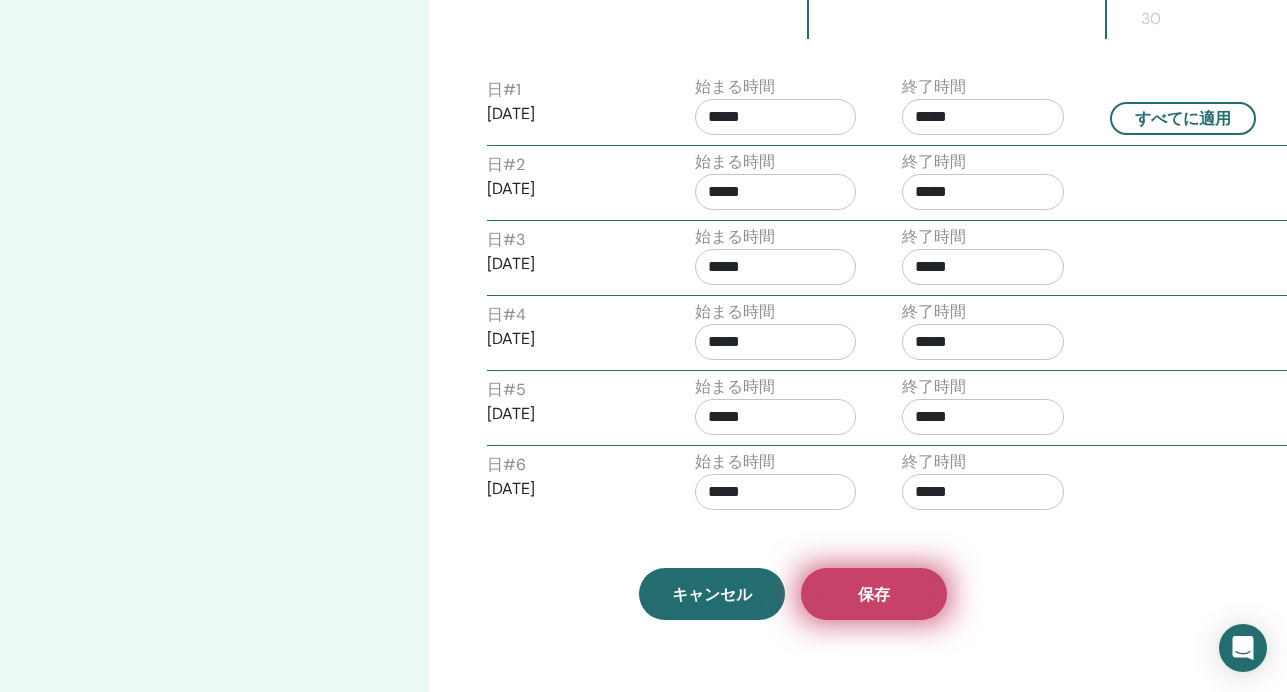 click on "保存" at bounding box center [874, 594] 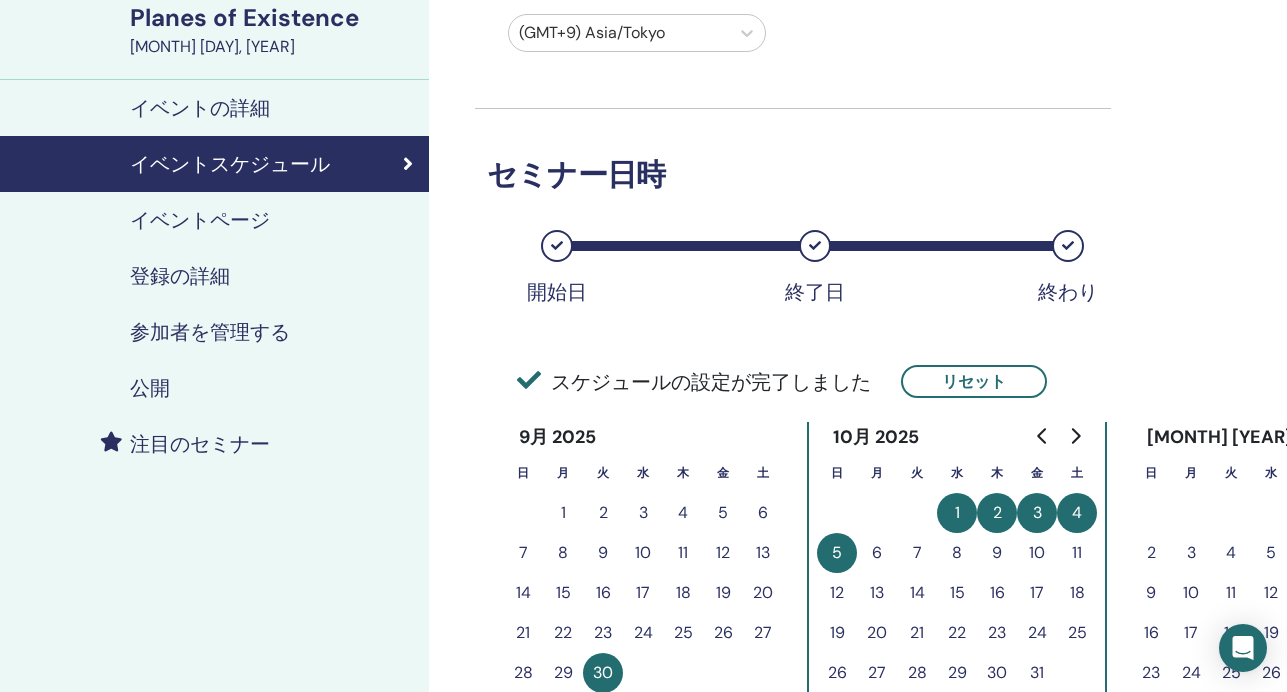 scroll, scrollTop: 0, scrollLeft: 0, axis: both 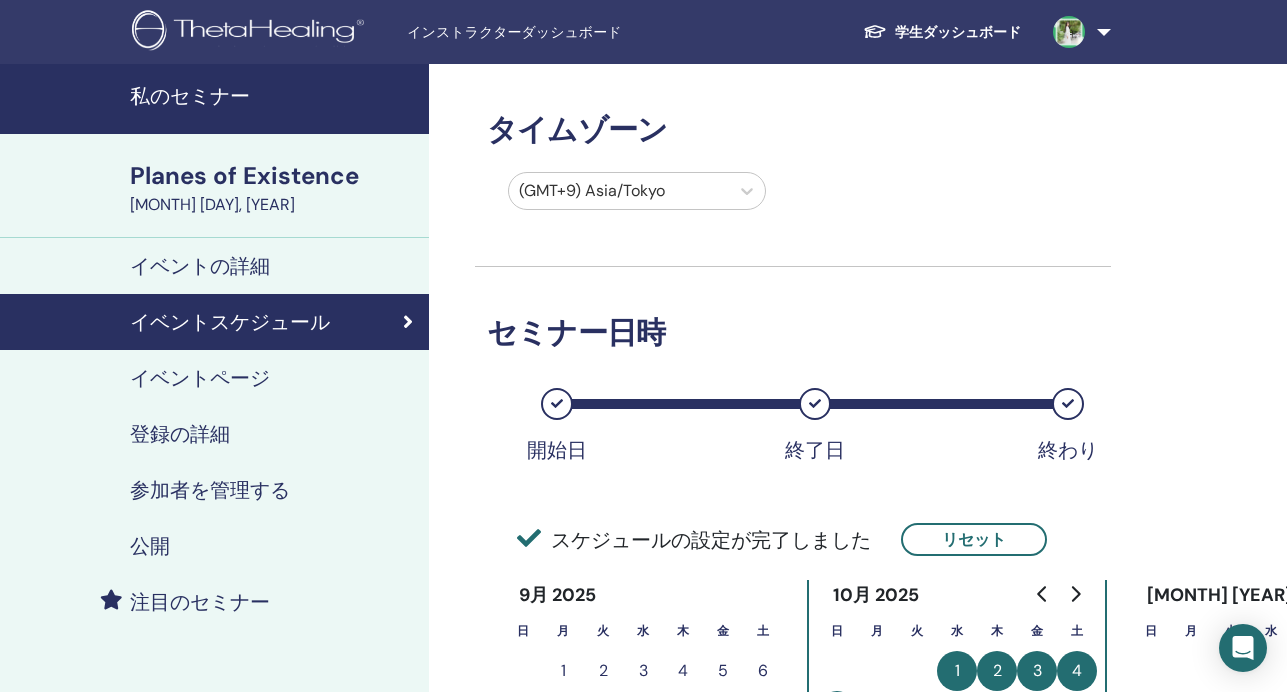 click on "イベントページ" at bounding box center [200, 378] 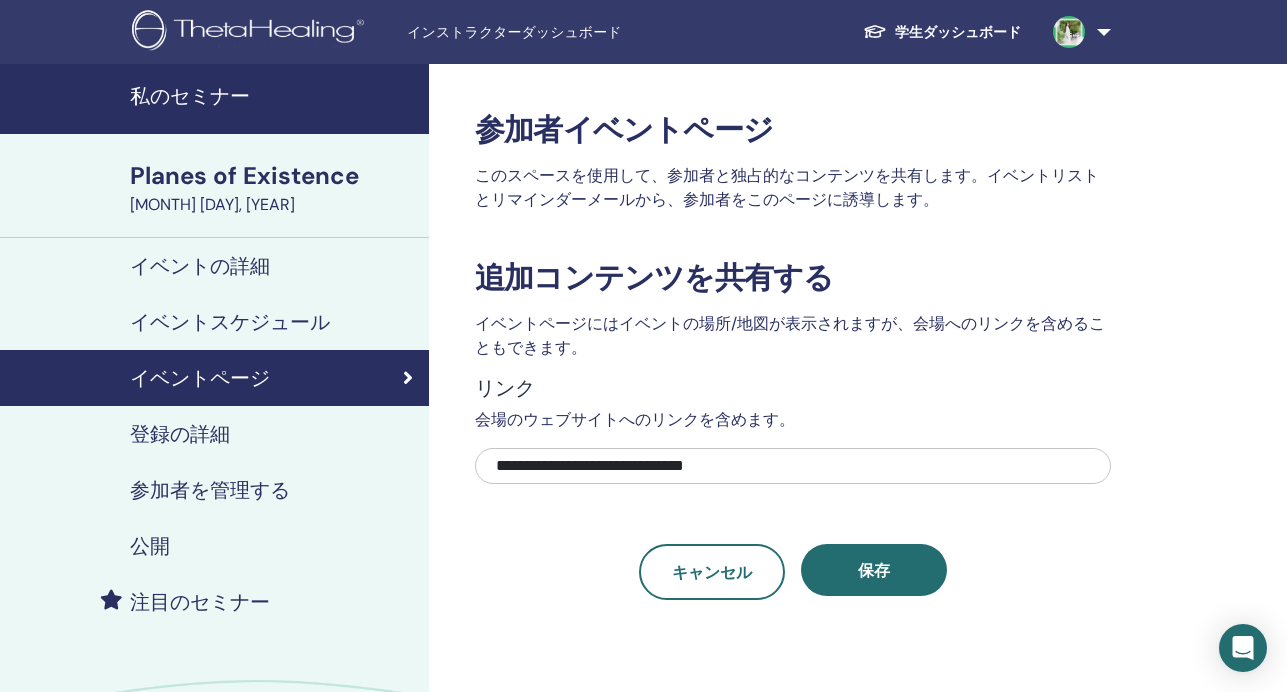 click on "公開" at bounding box center [214, 546] 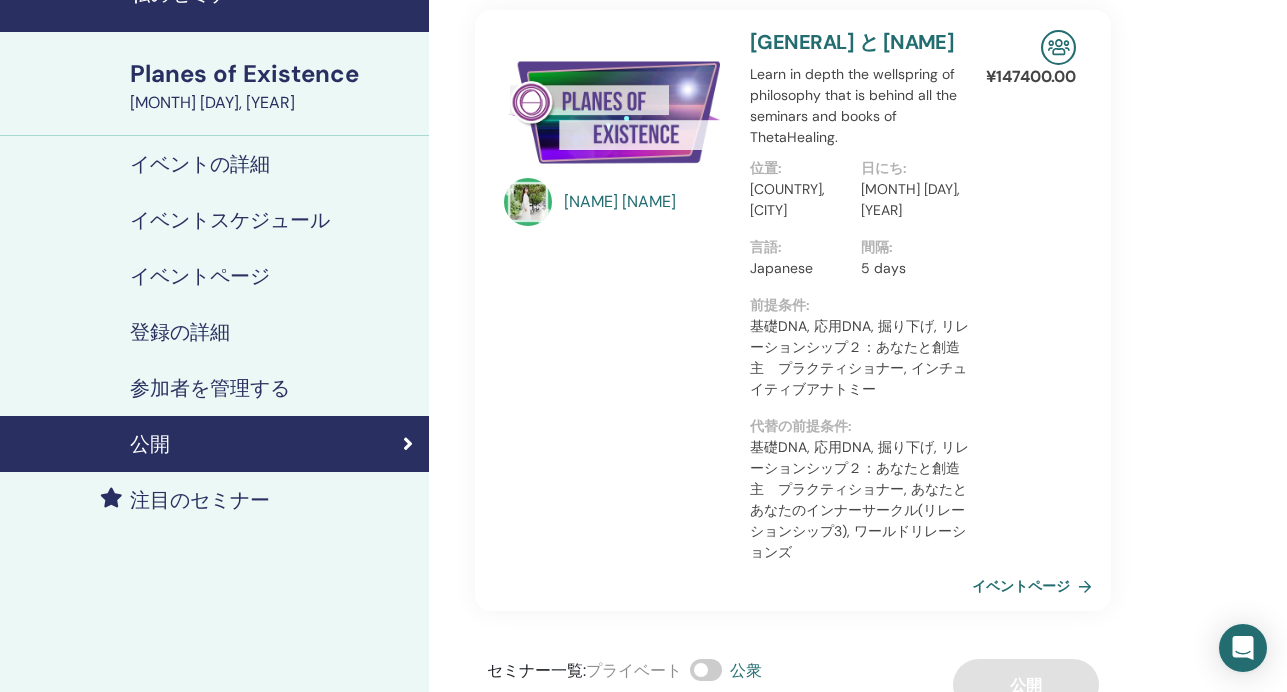 scroll, scrollTop: 0, scrollLeft: 0, axis: both 